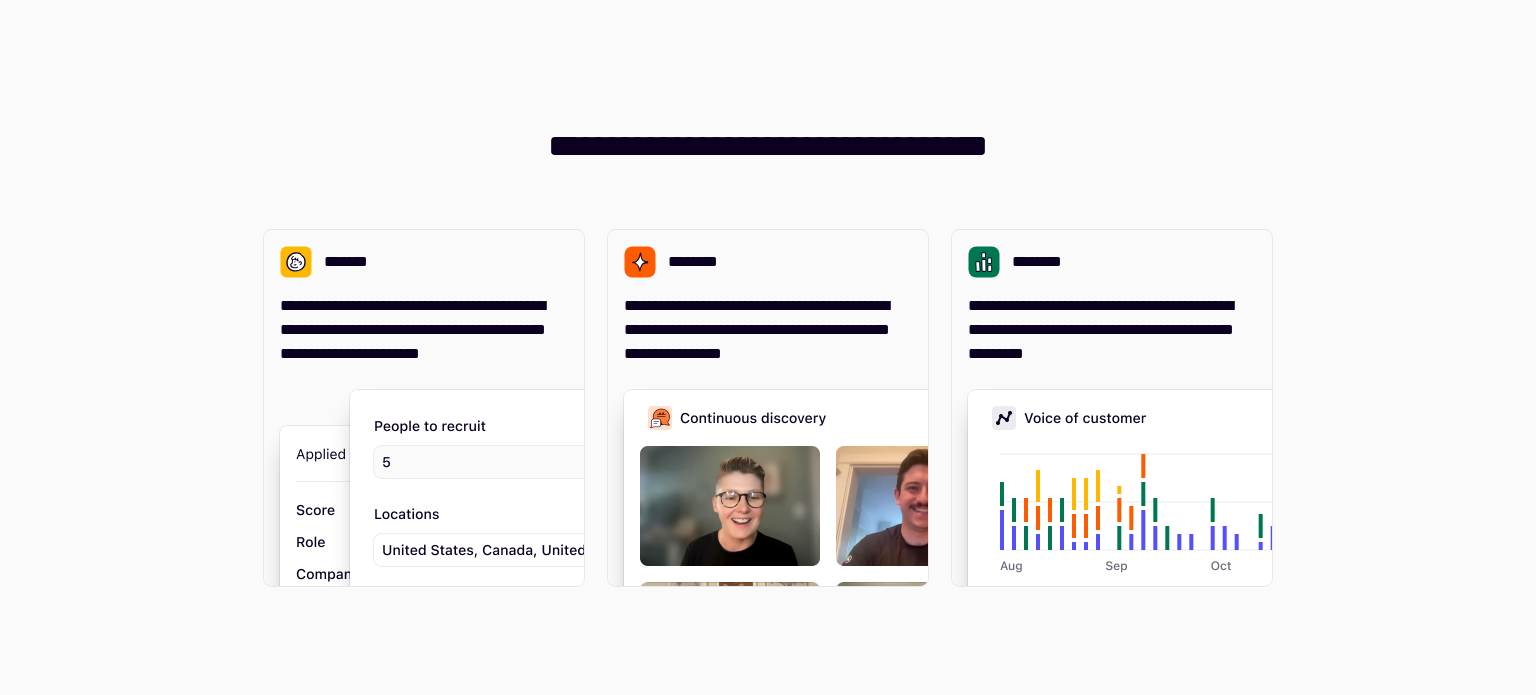 scroll, scrollTop: 0, scrollLeft: 0, axis: both 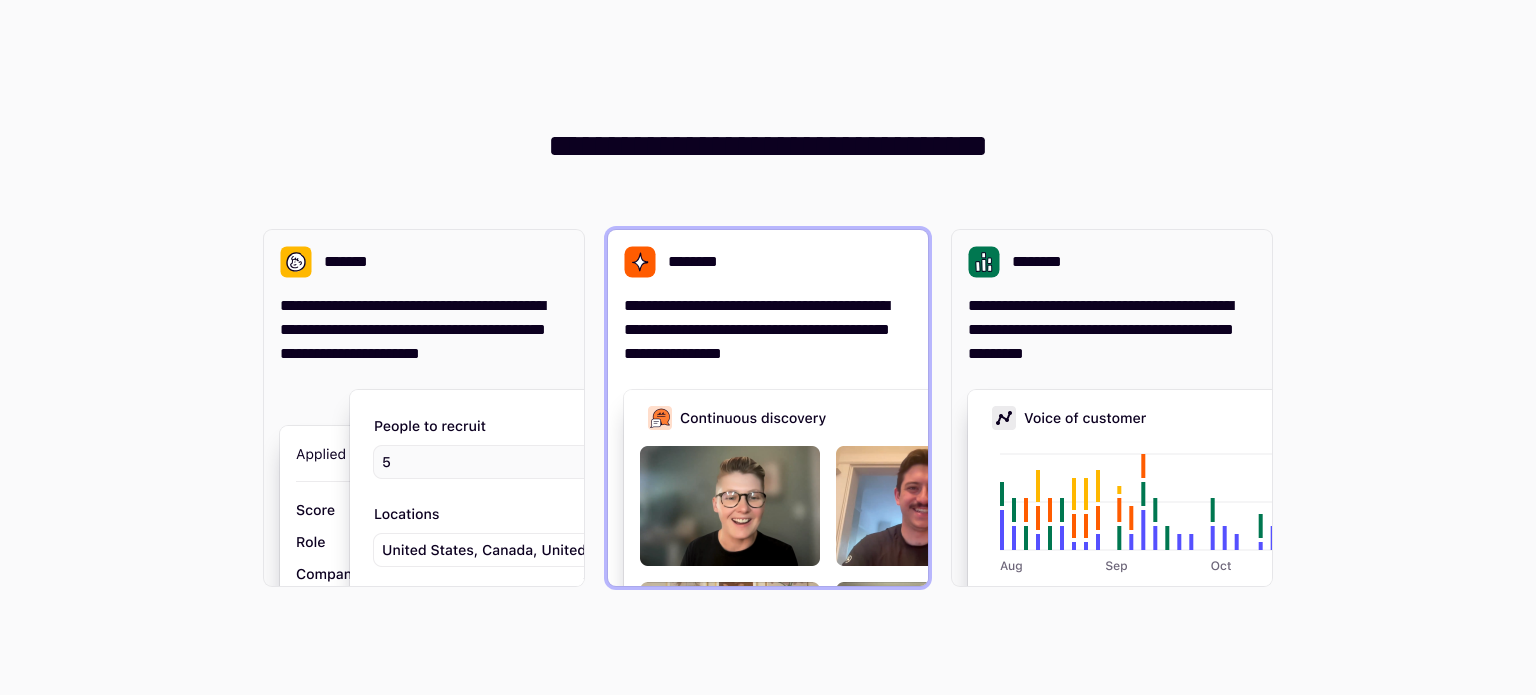 click on "**********" at bounding box center [768, 330] 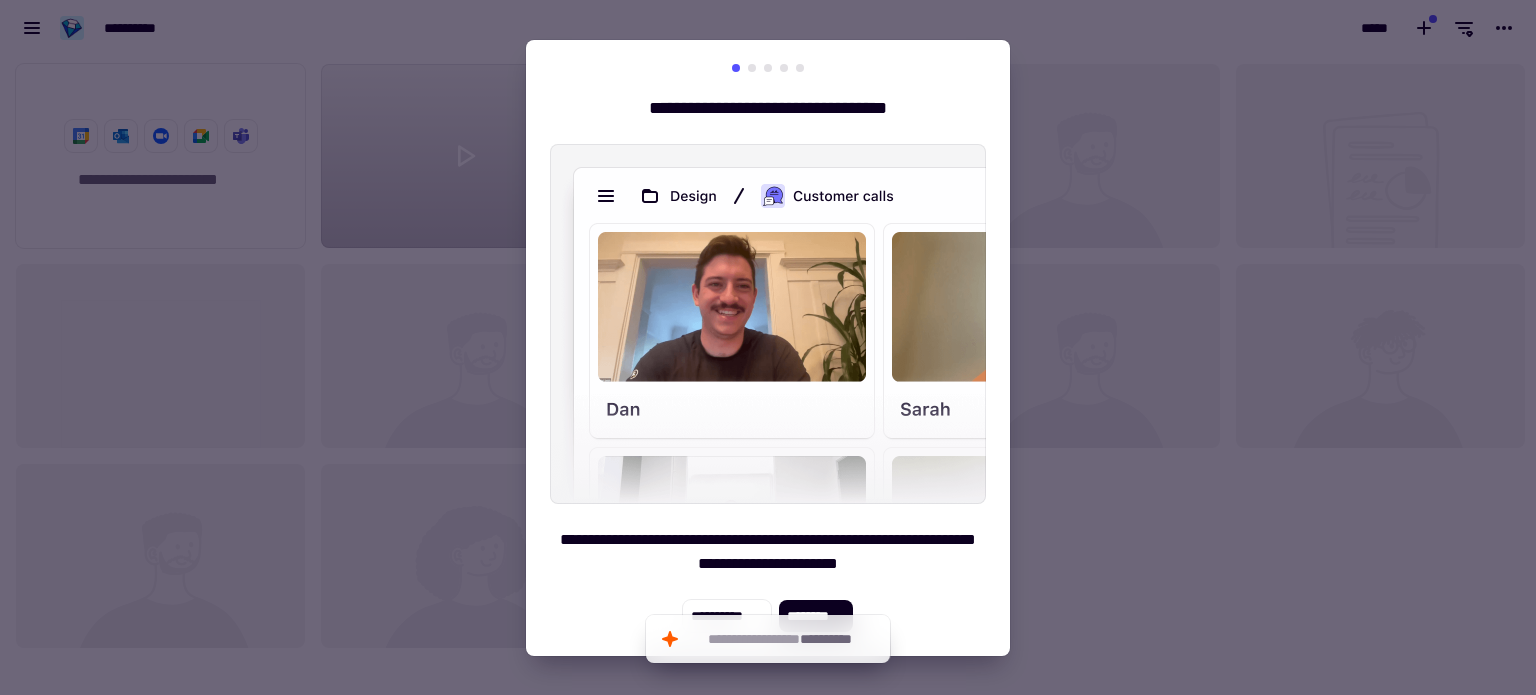 scroll, scrollTop: 16, scrollLeft: 16, axis: both 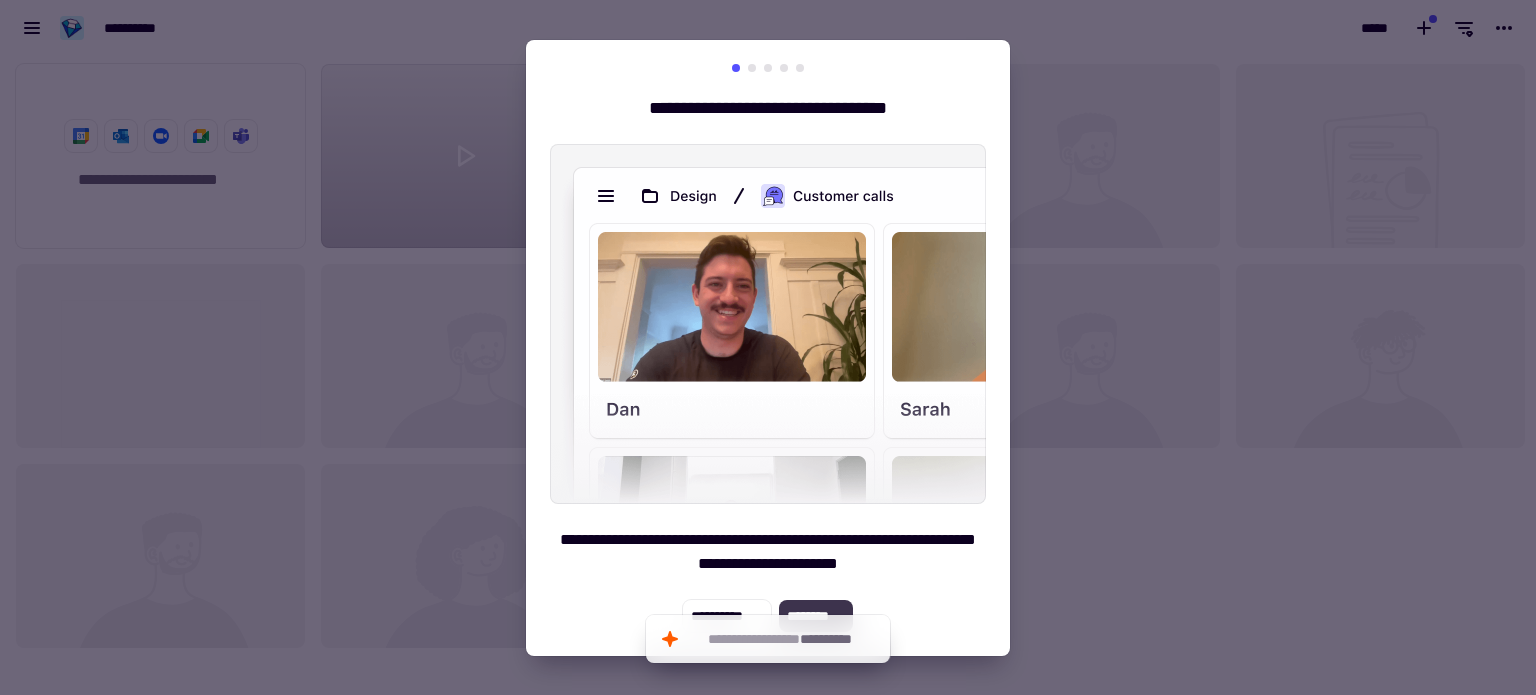 click on "********" 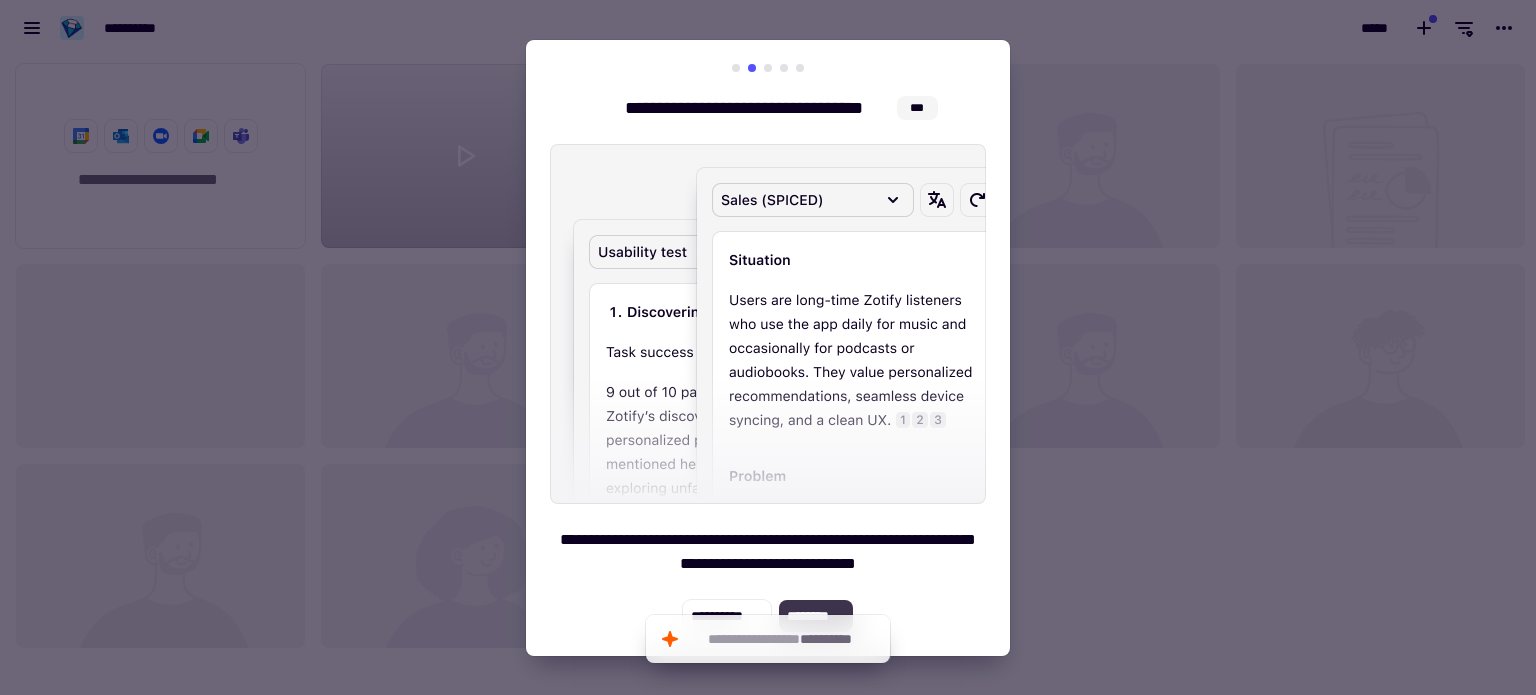 click on "********" 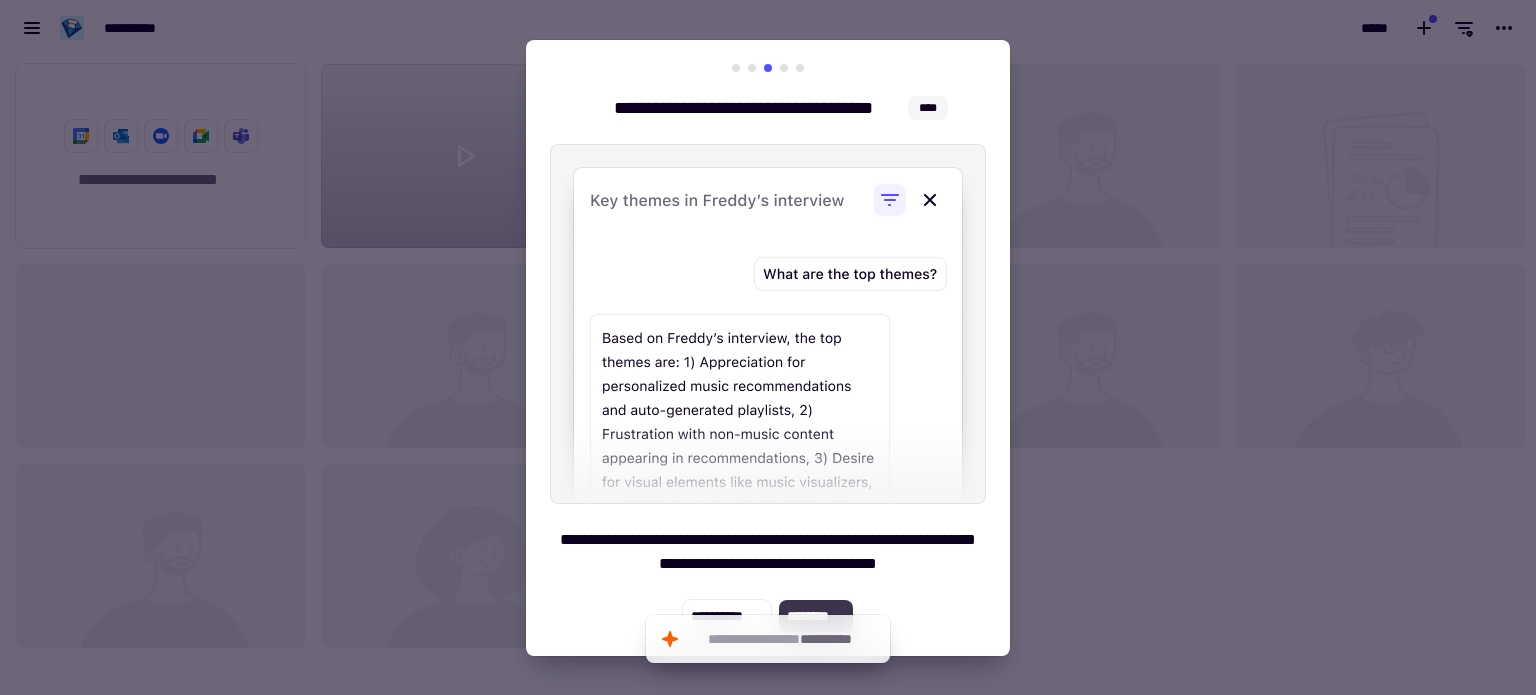 click on "********" 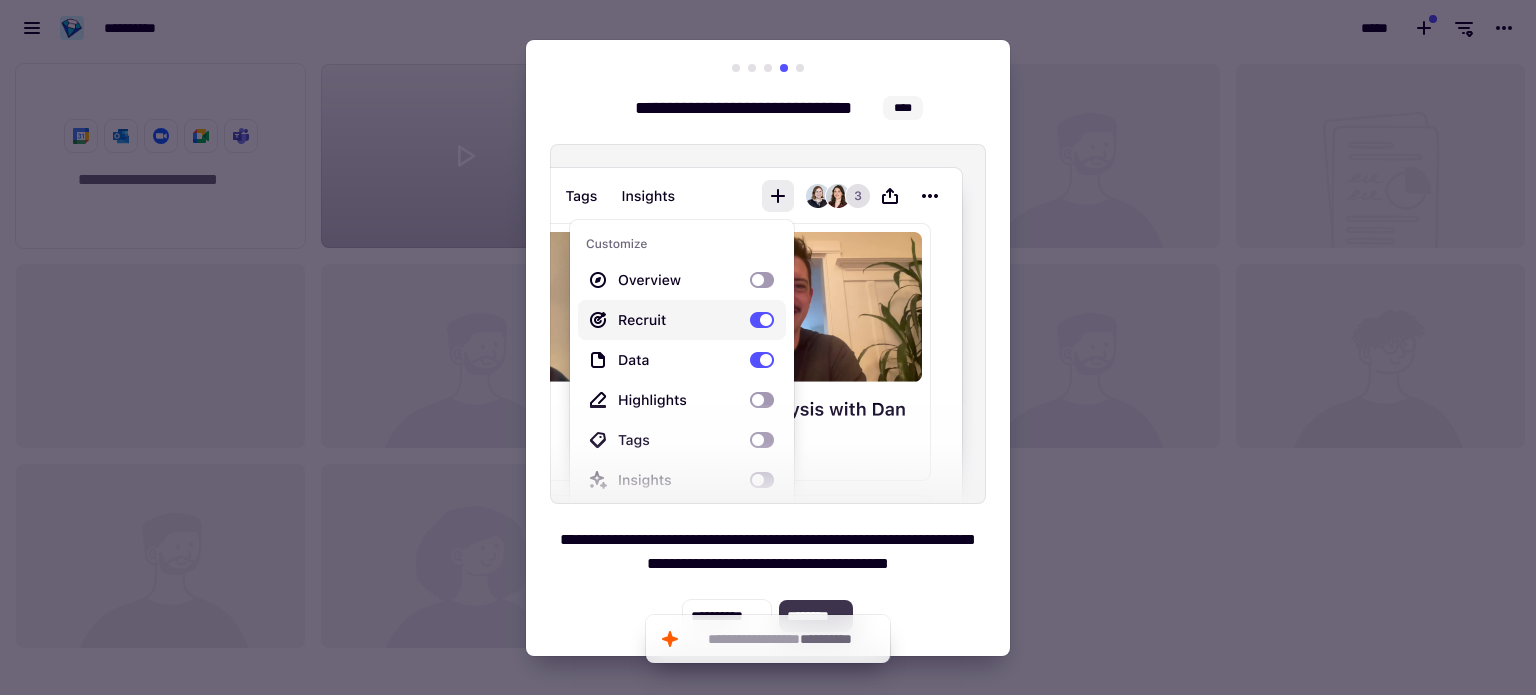 click on "********" 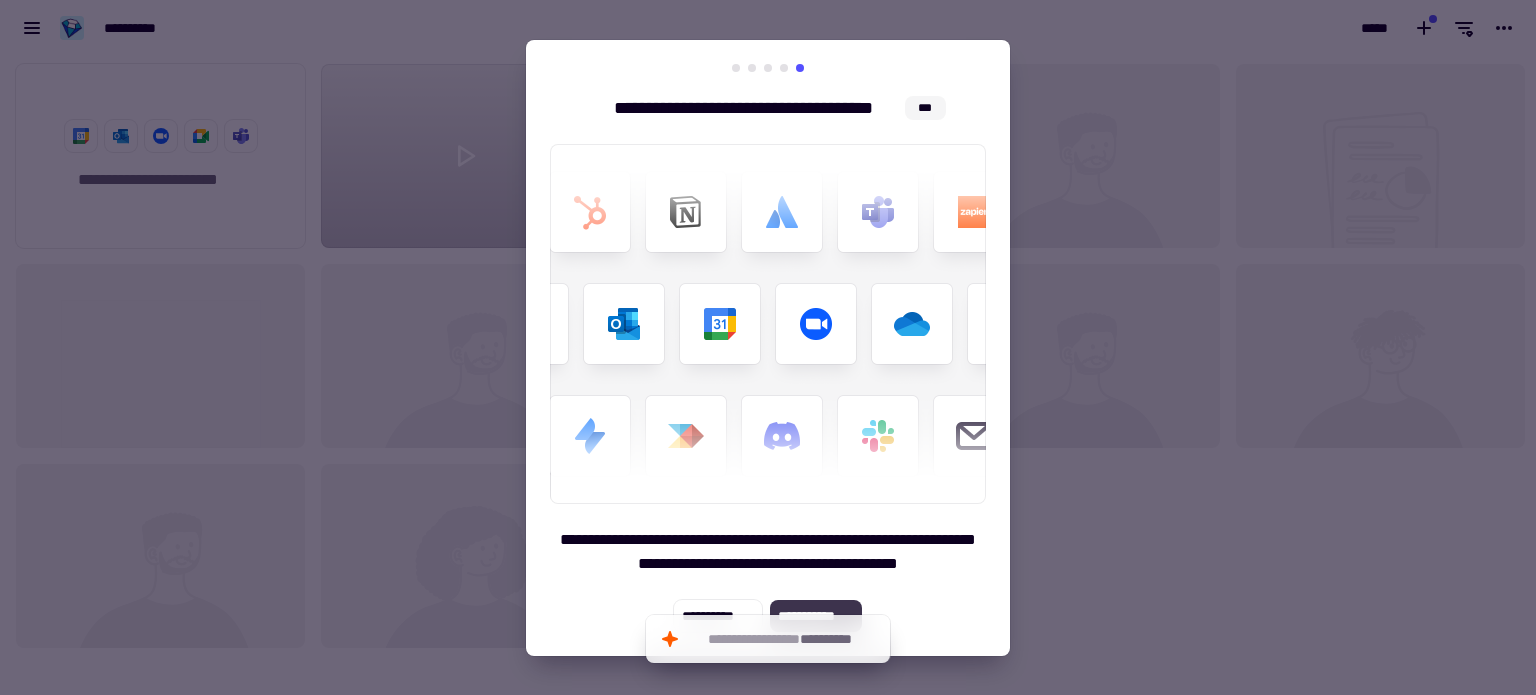 click on "**********" 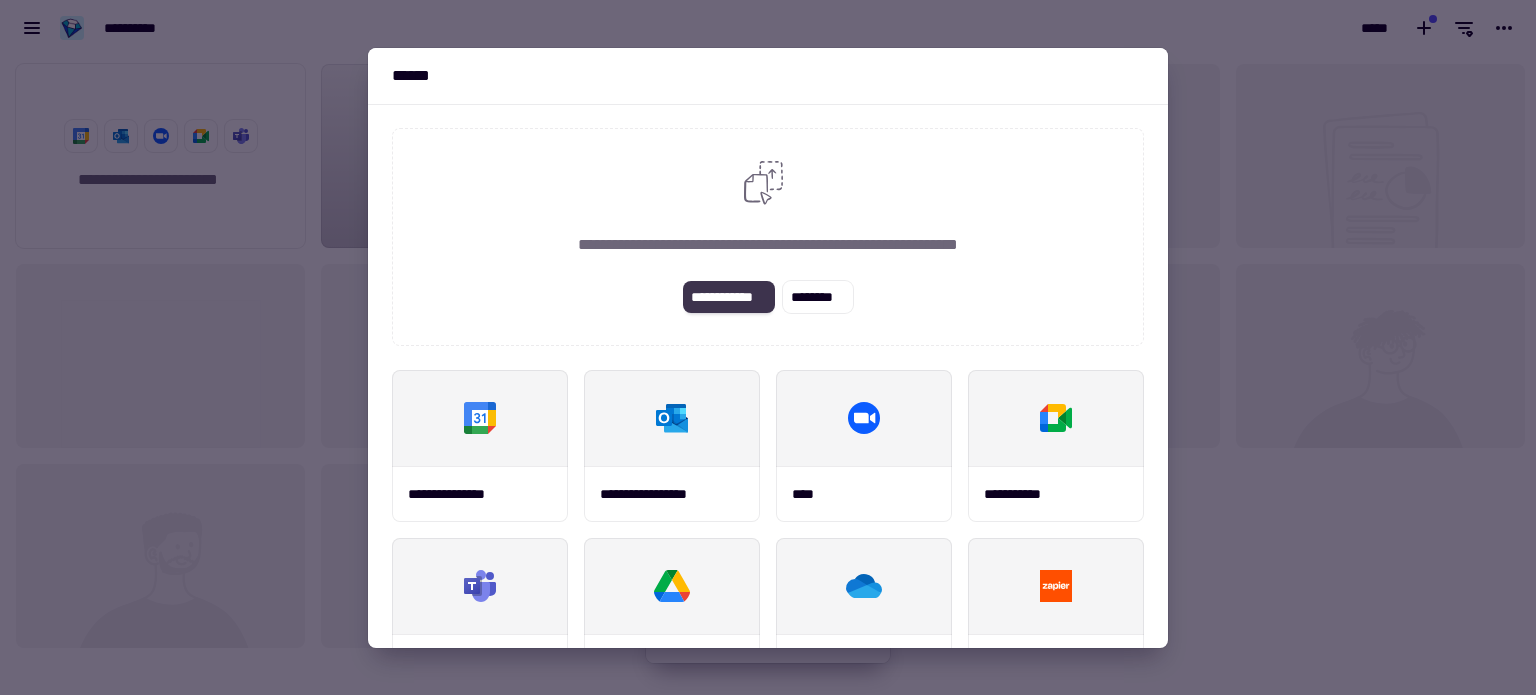 click on "**********" 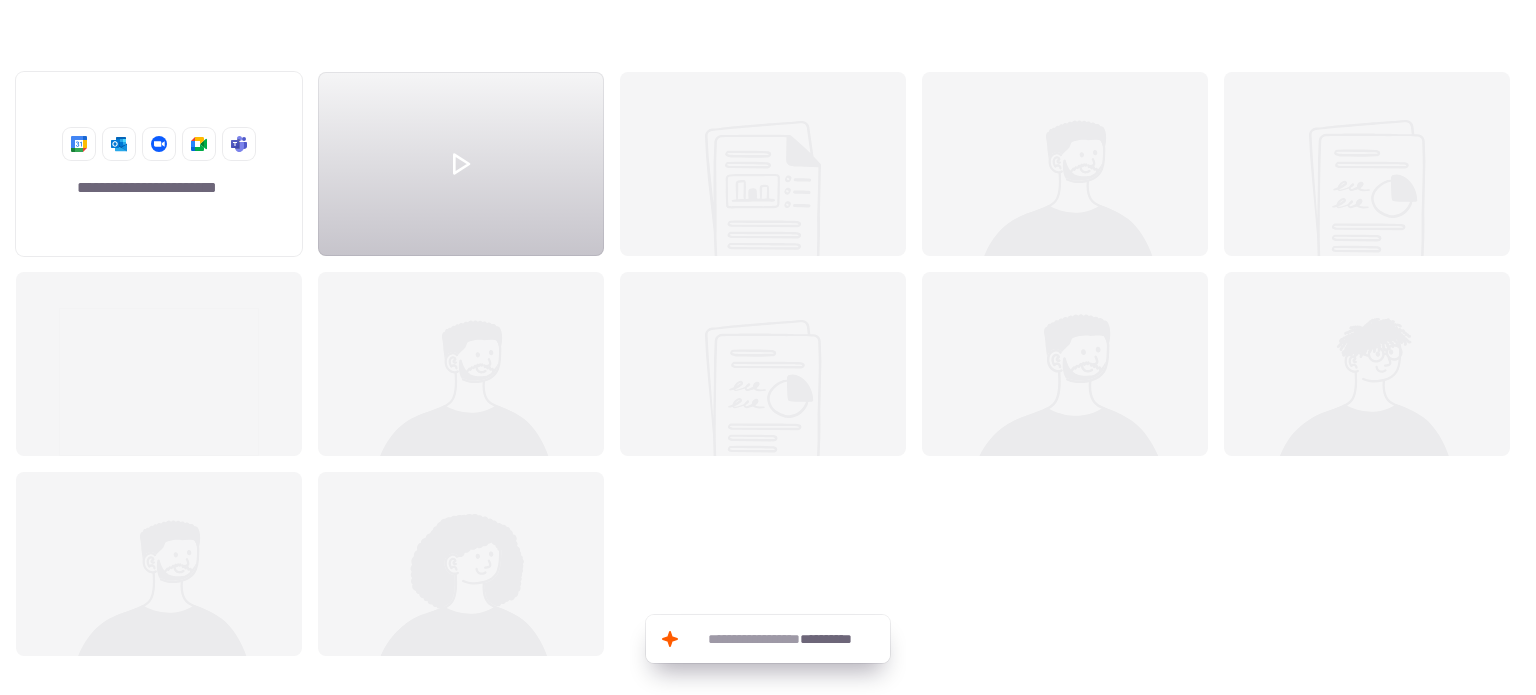 scroll, scrollTop: 624, scrollLeft: 1505, axis: both 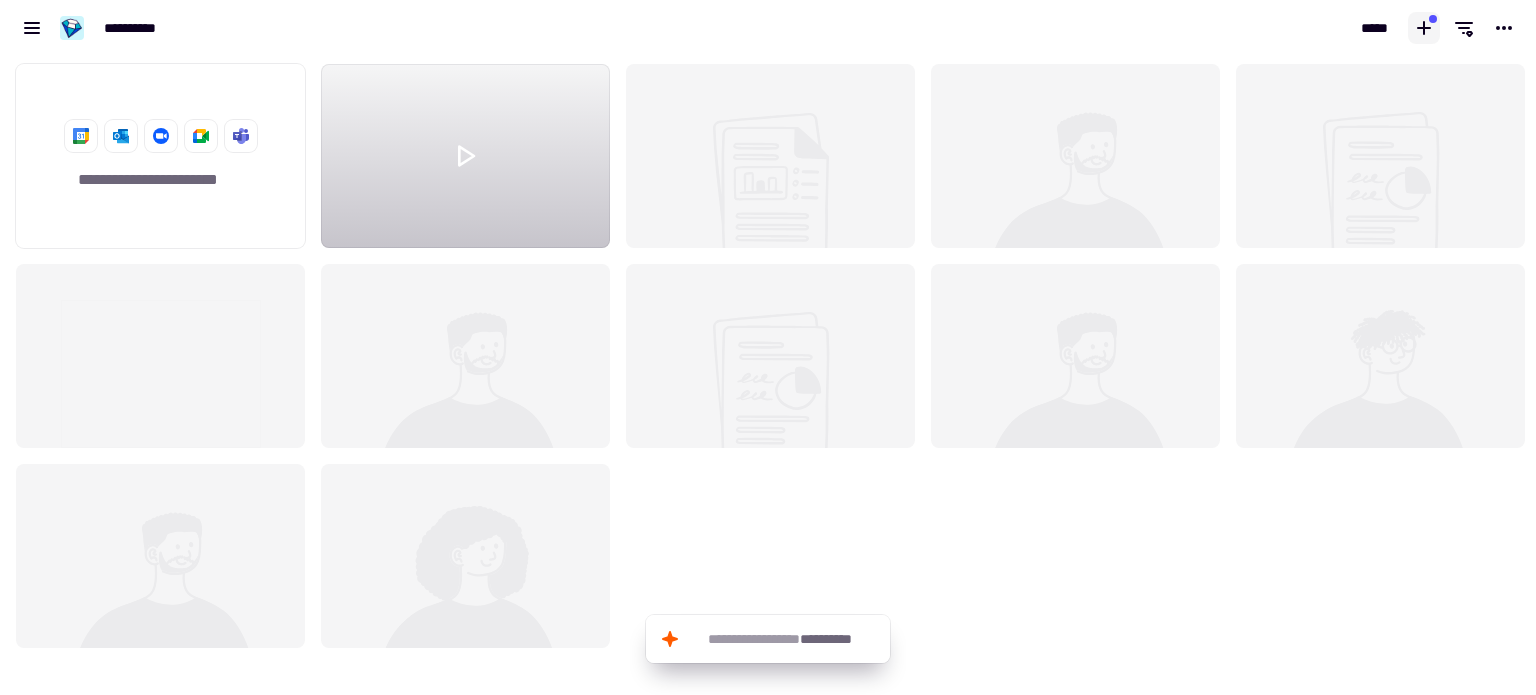 click 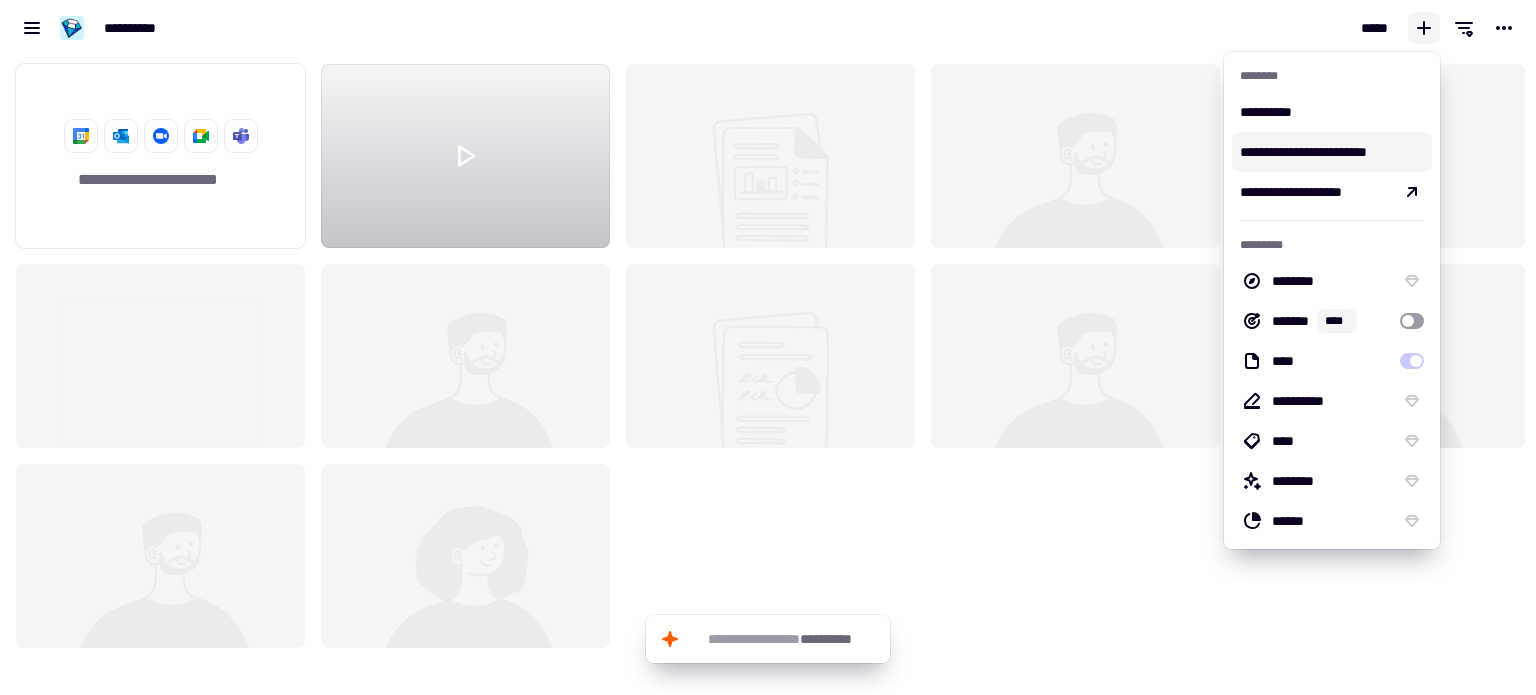 click on "**********" at bounding box center (1332, 152) 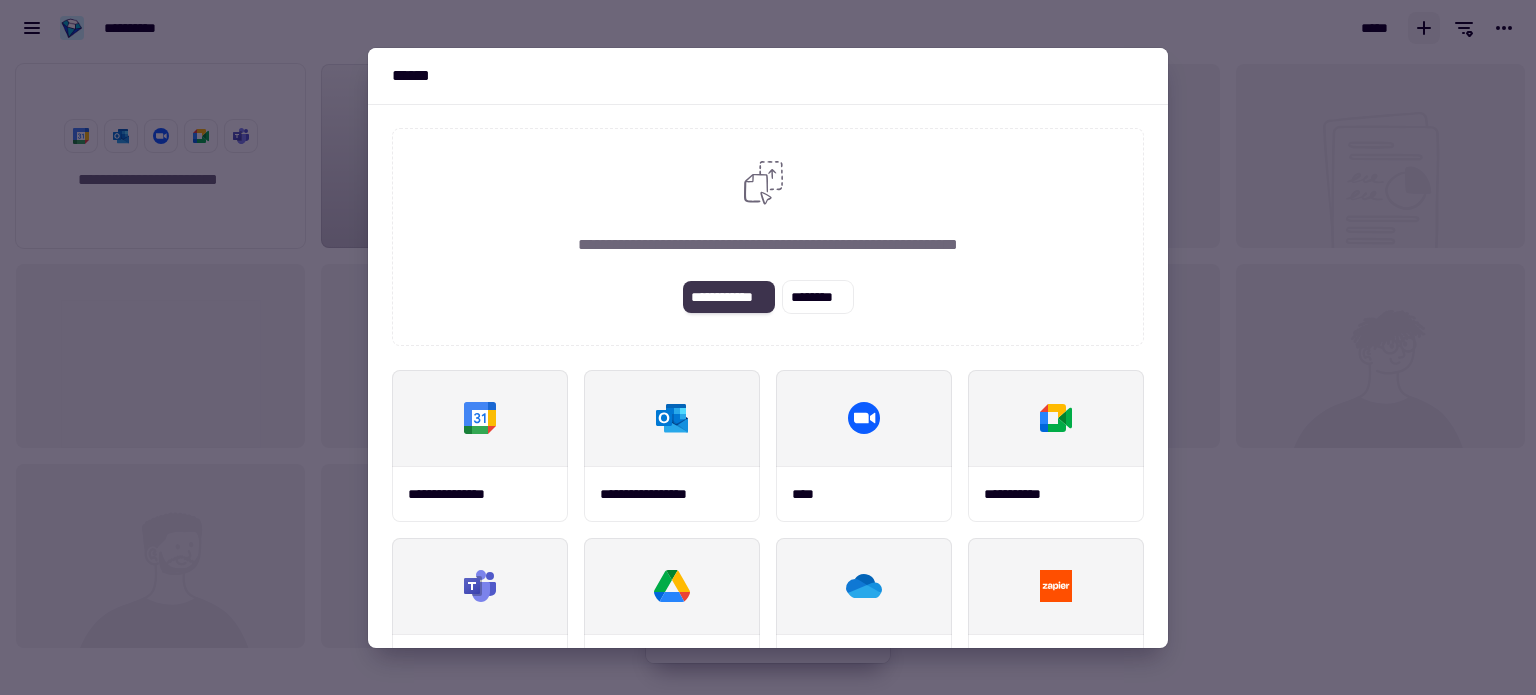 click on "**********" 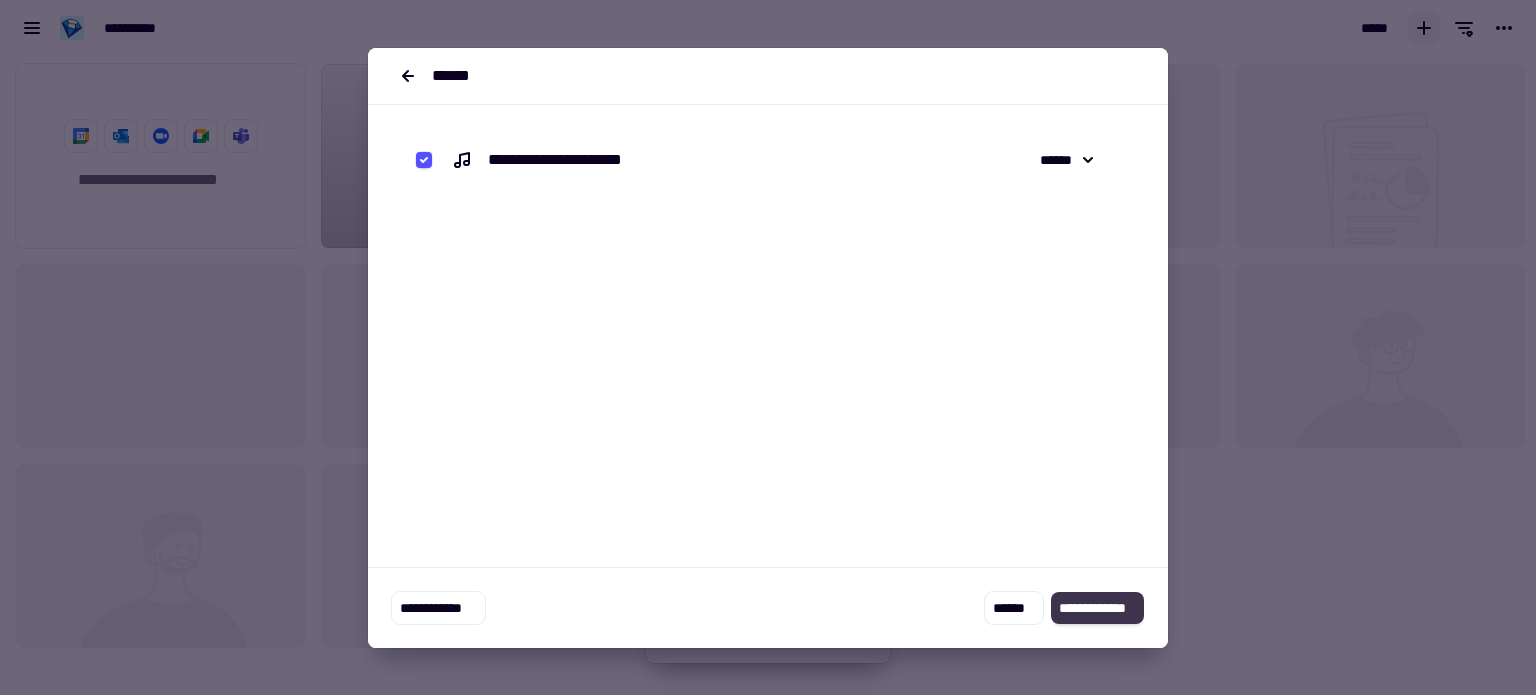 click on "**********" 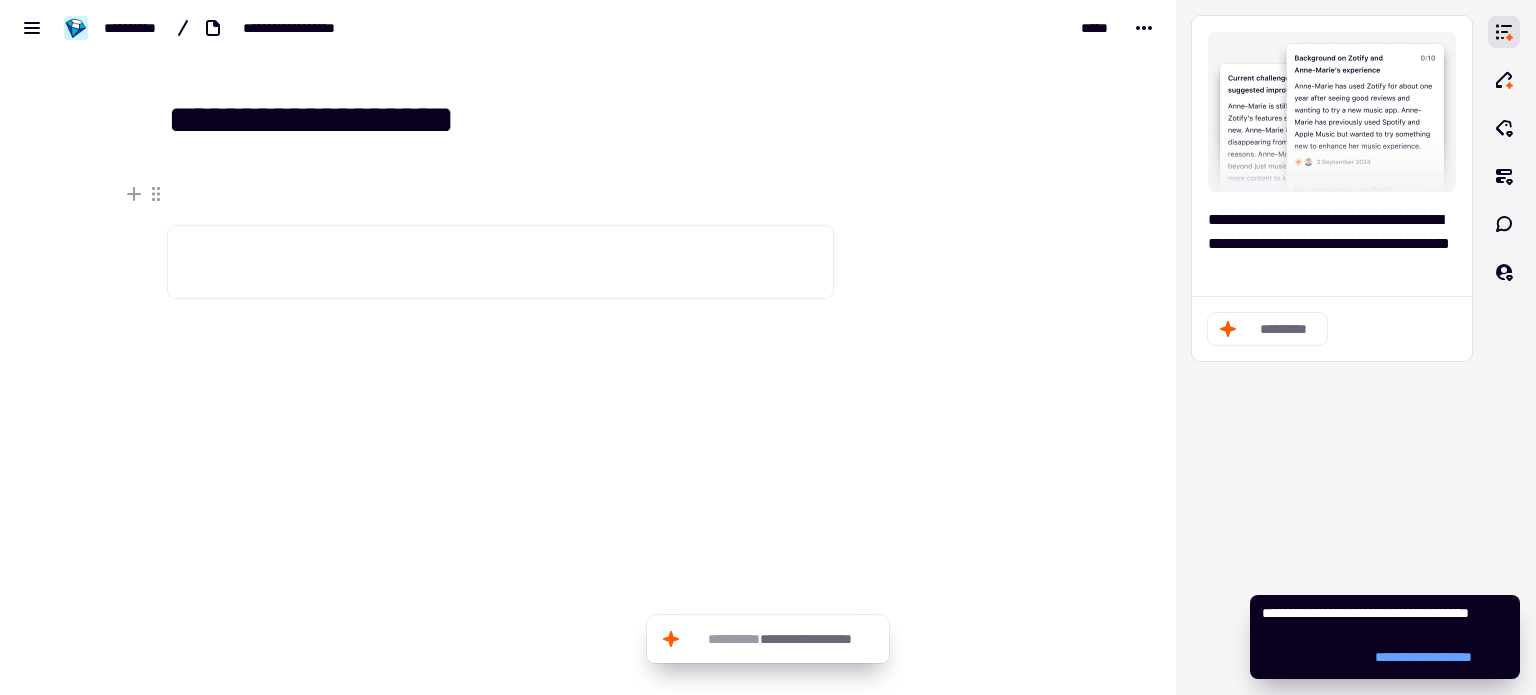 click at bounding box center [934, 334] 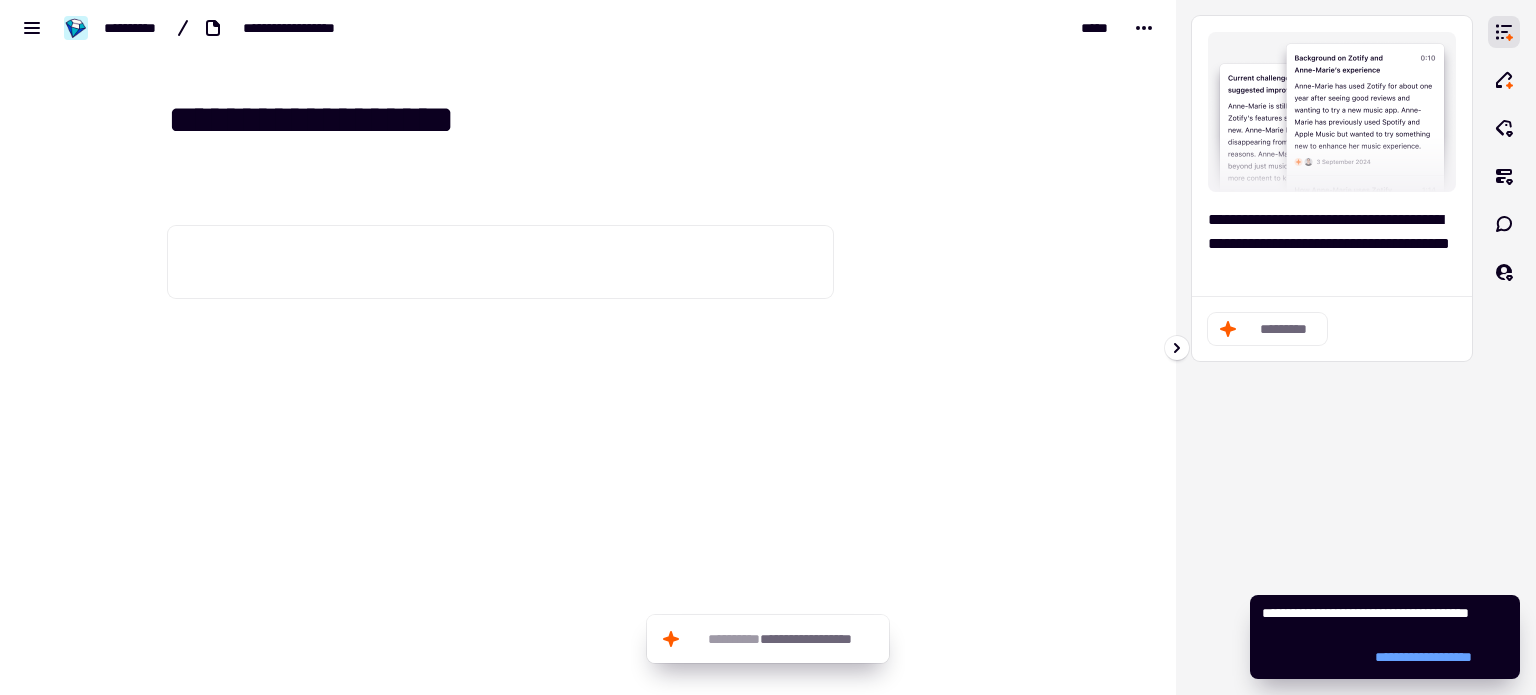 click on "**********" at bounding box center [1332, 156] 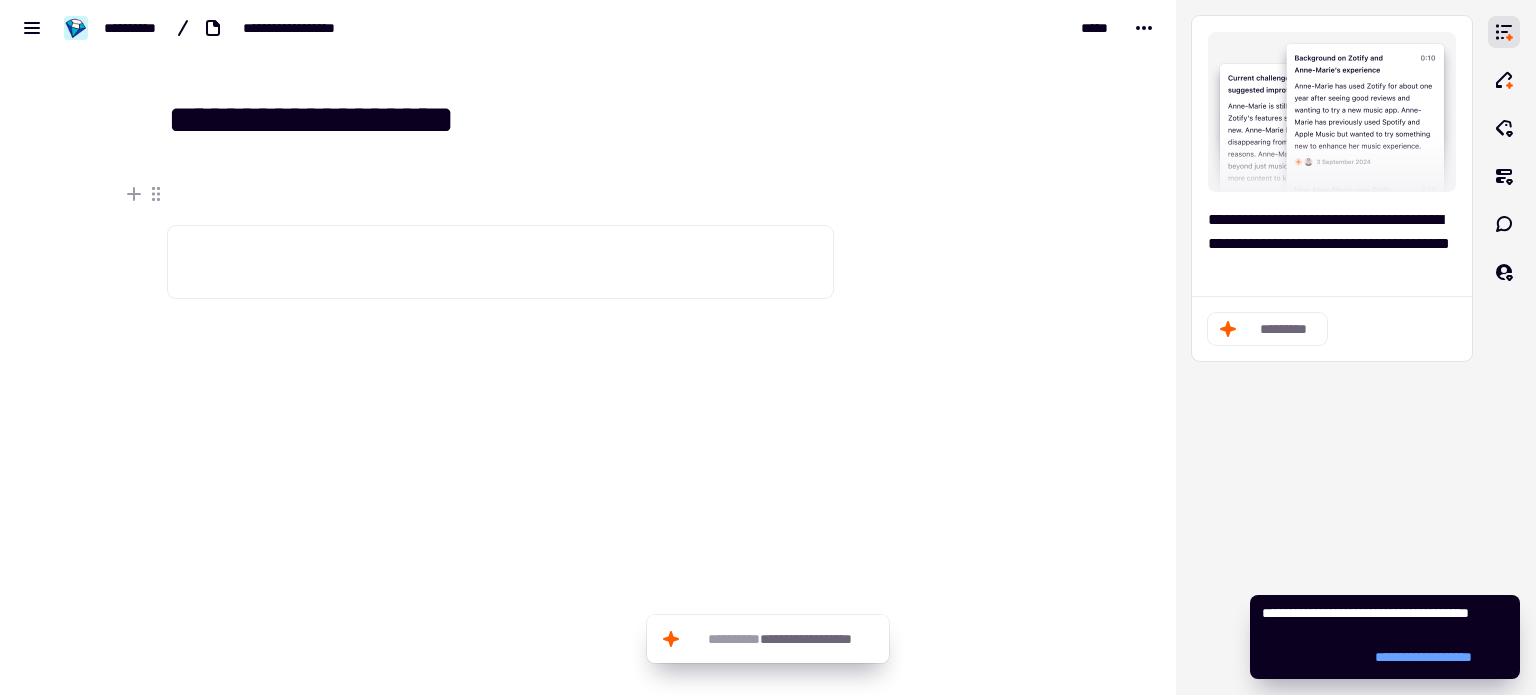 click at bounding box center (934, 334) 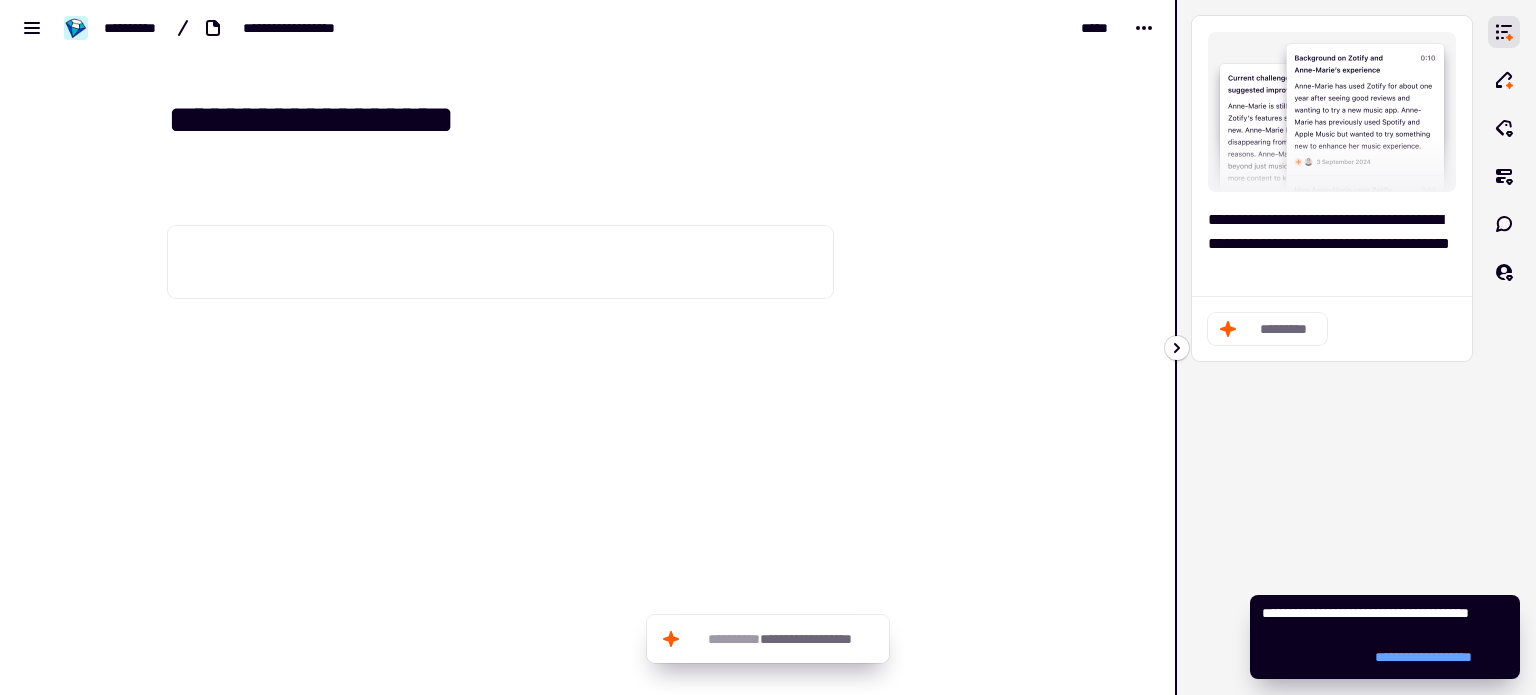 click 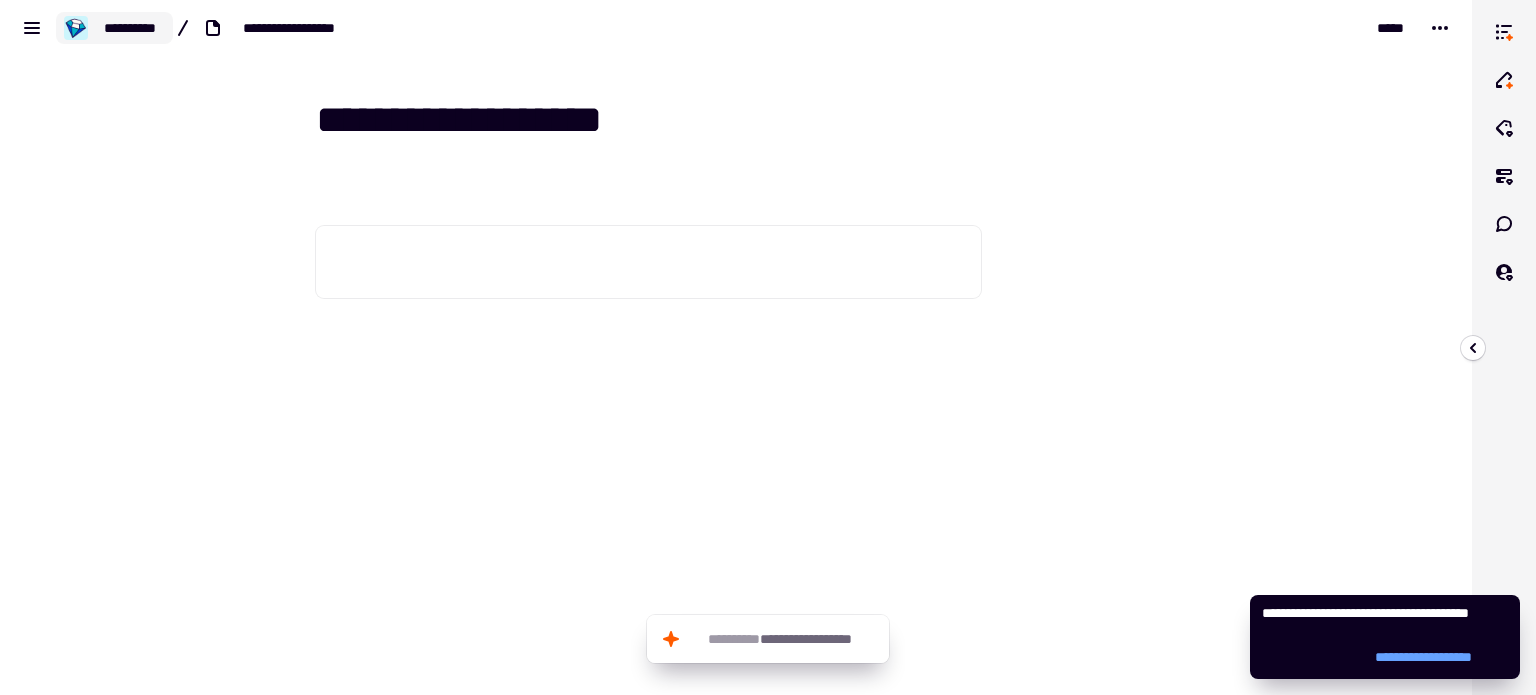 click on "**********" 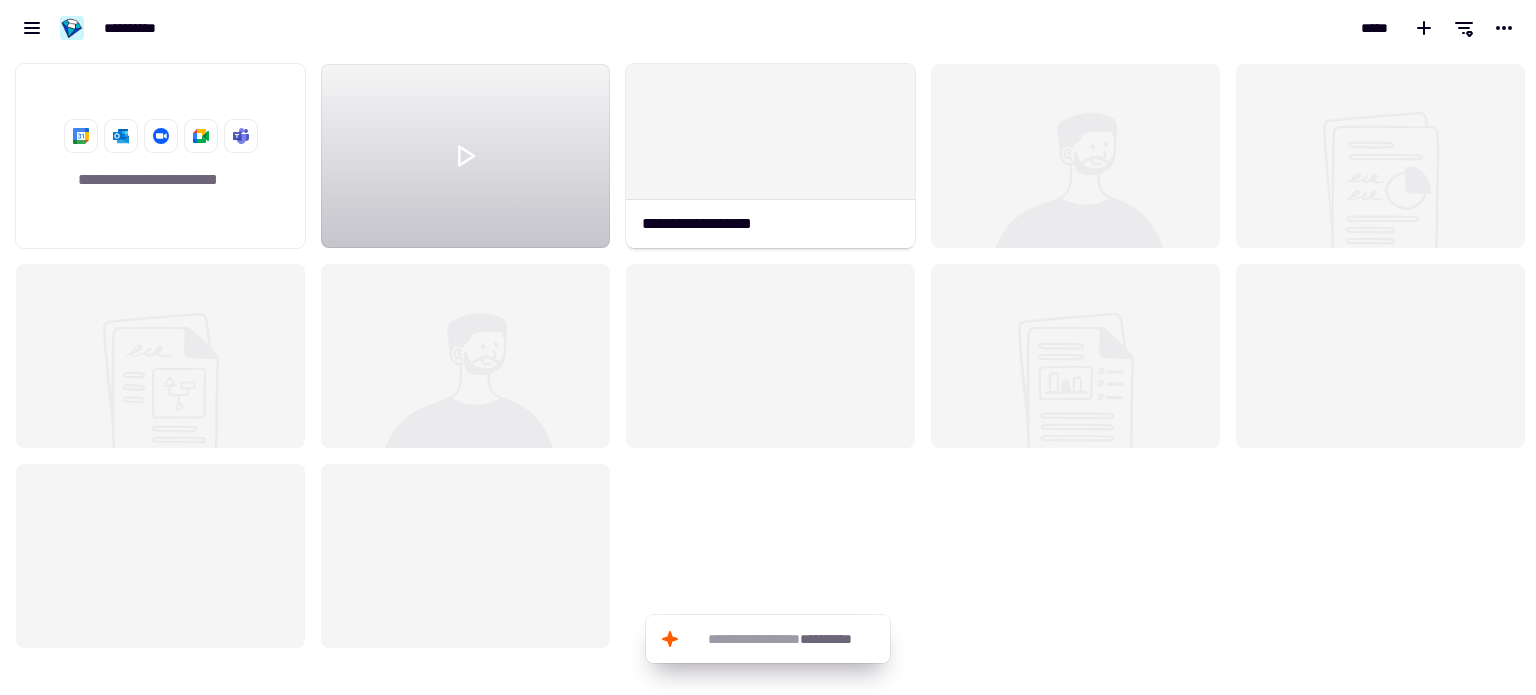 scroll, scrollTop: 16, scrollLeft: 16, axis: both 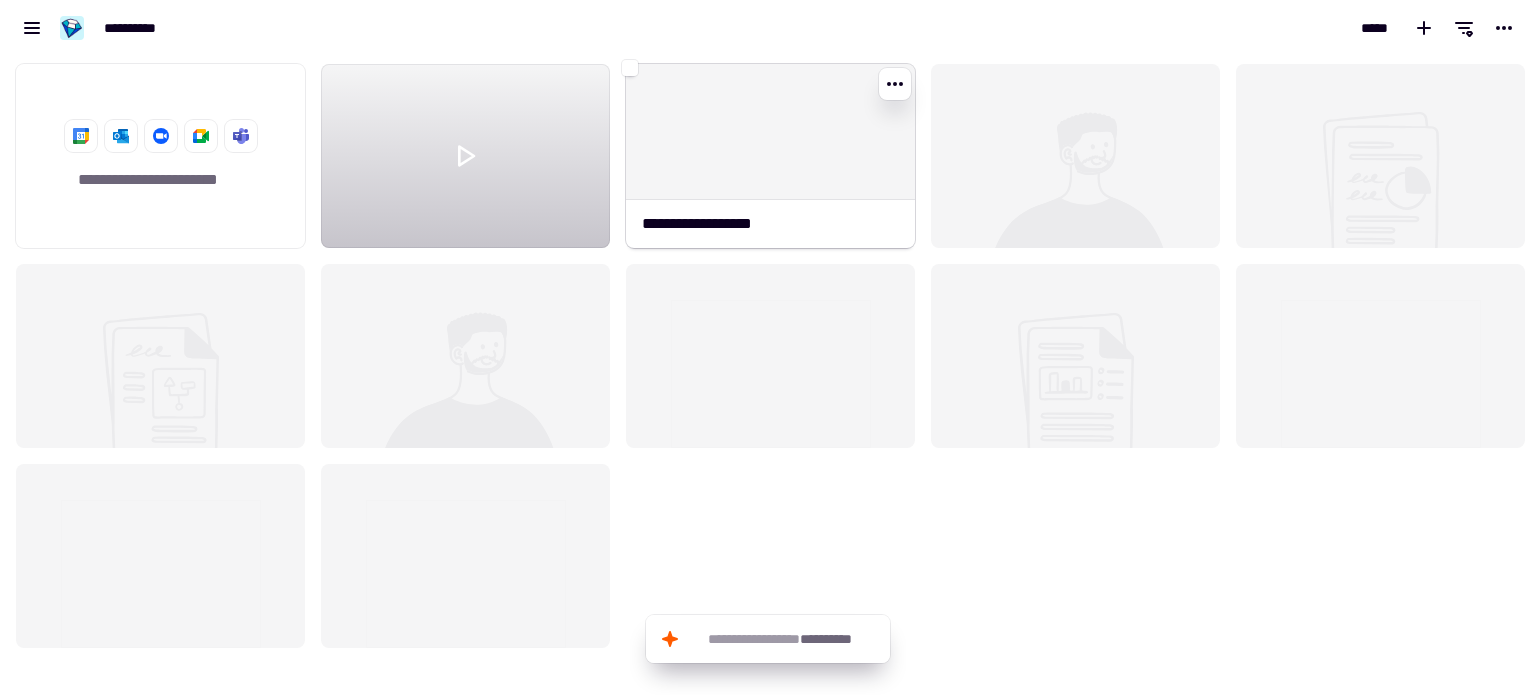 click 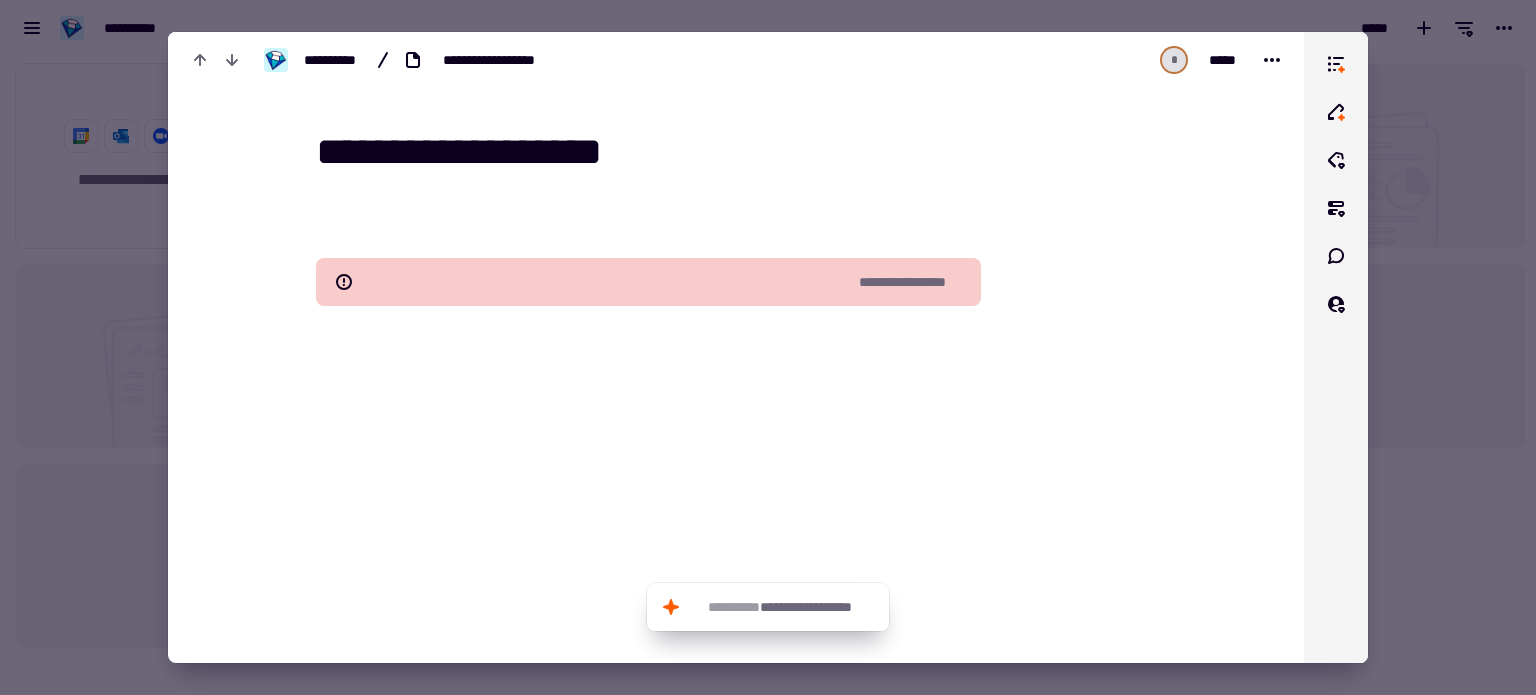 click at bounding box center (768, 347) 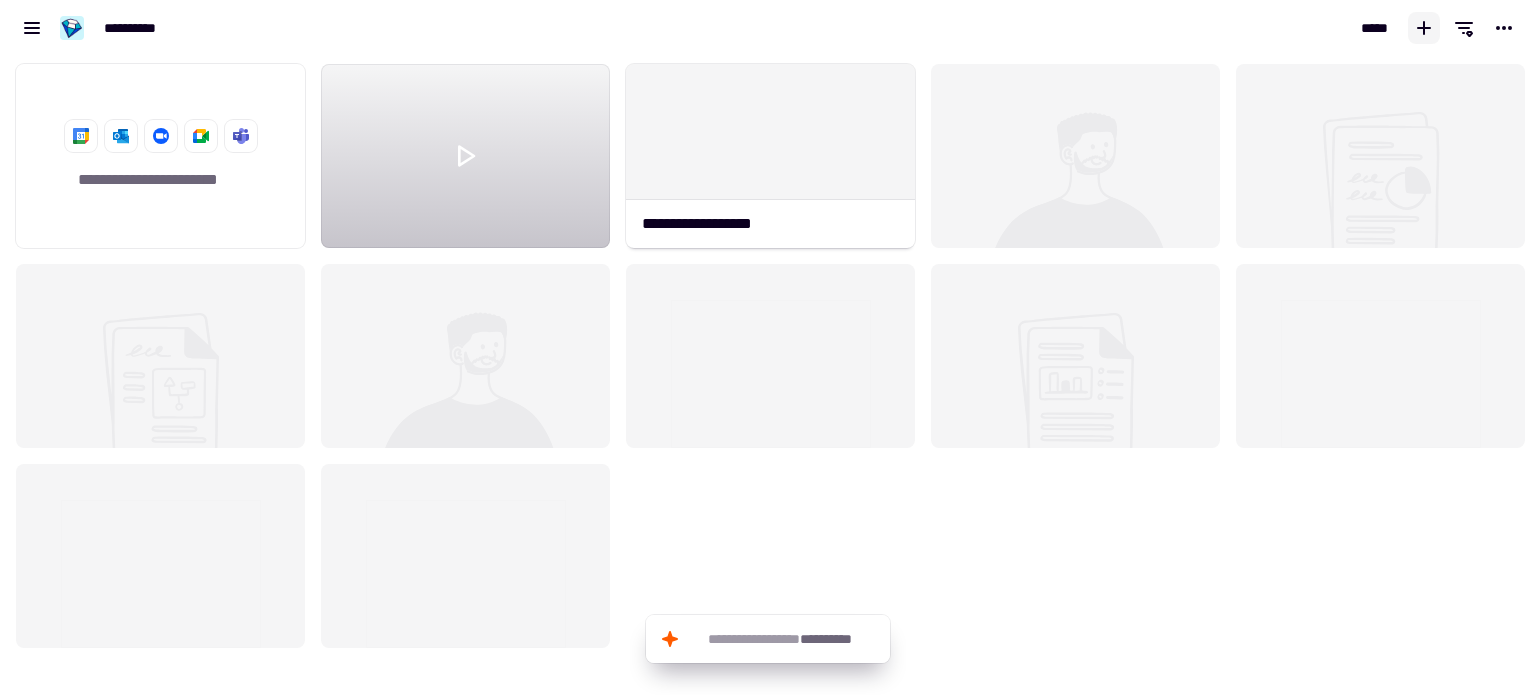click 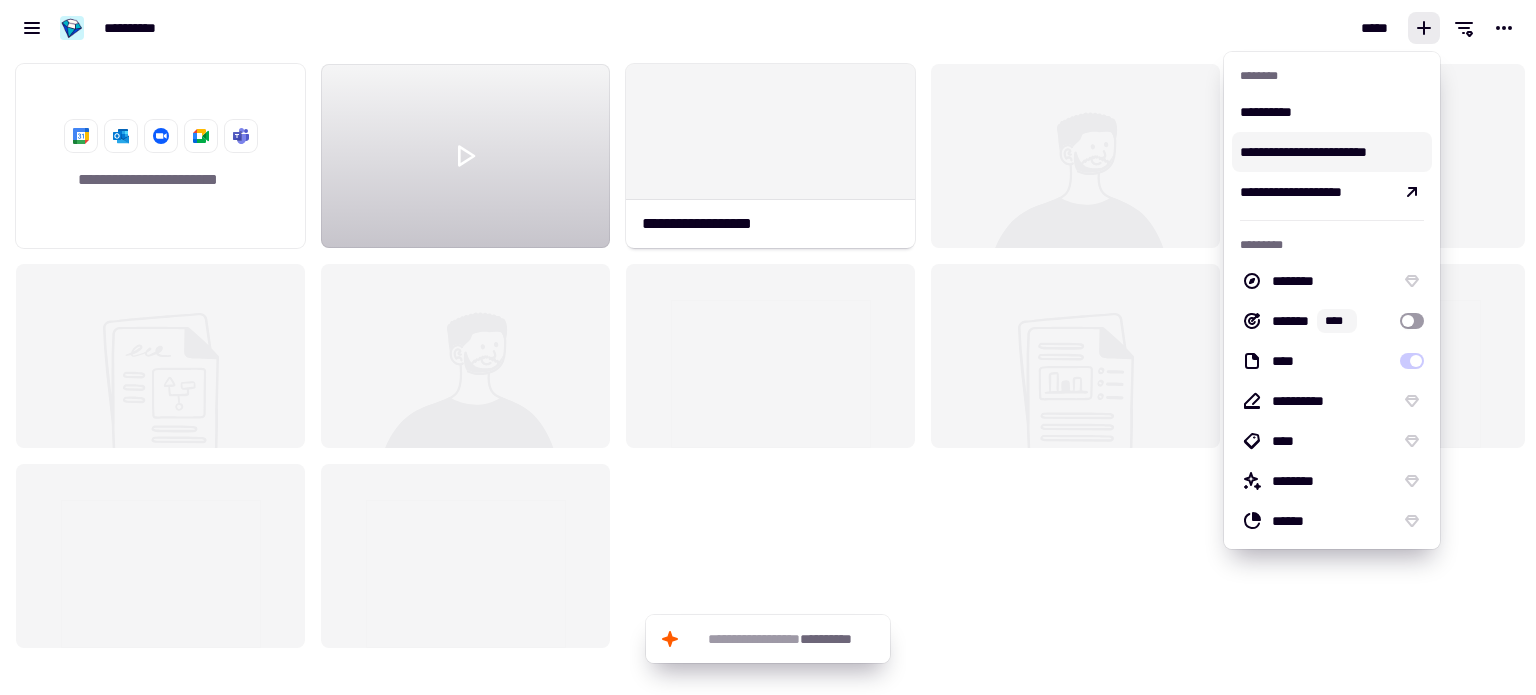 click on "**********" at bounding box center [1332, 152] 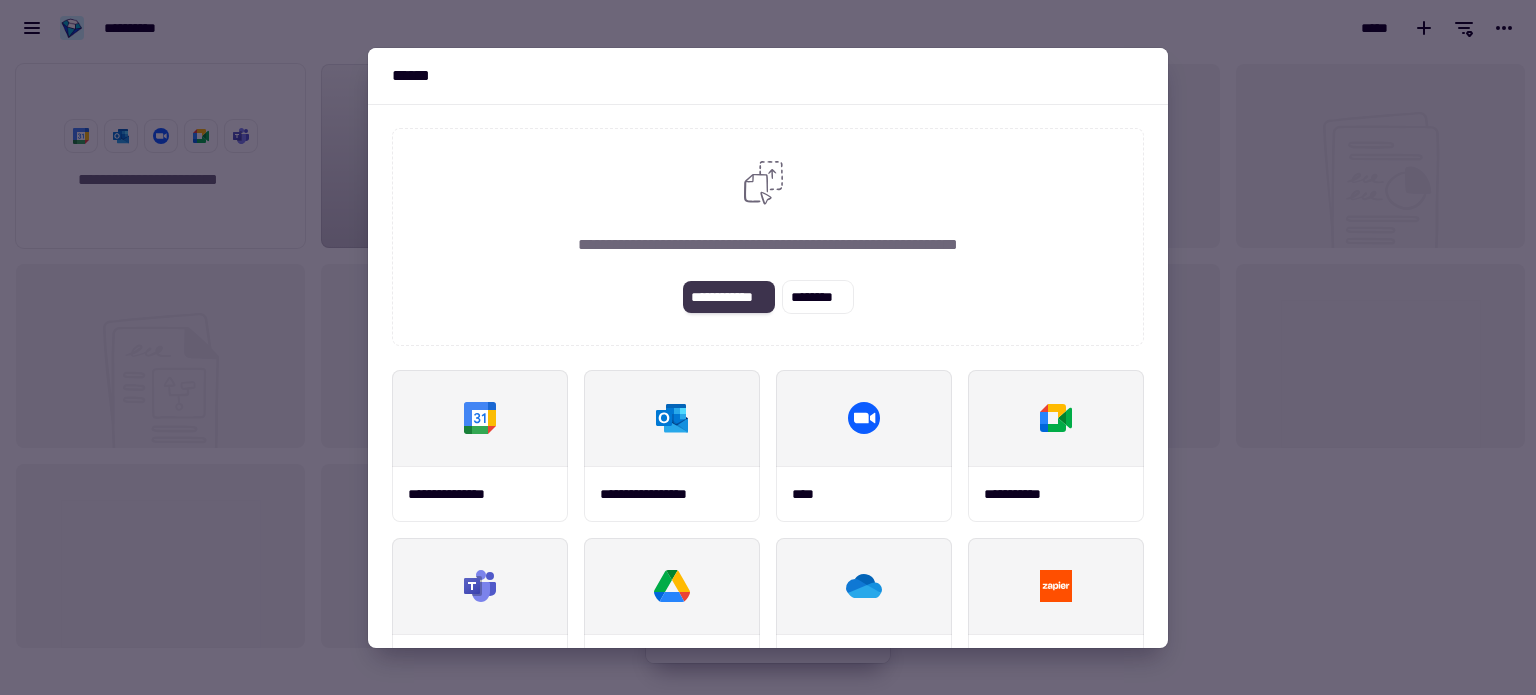 click on "**********" 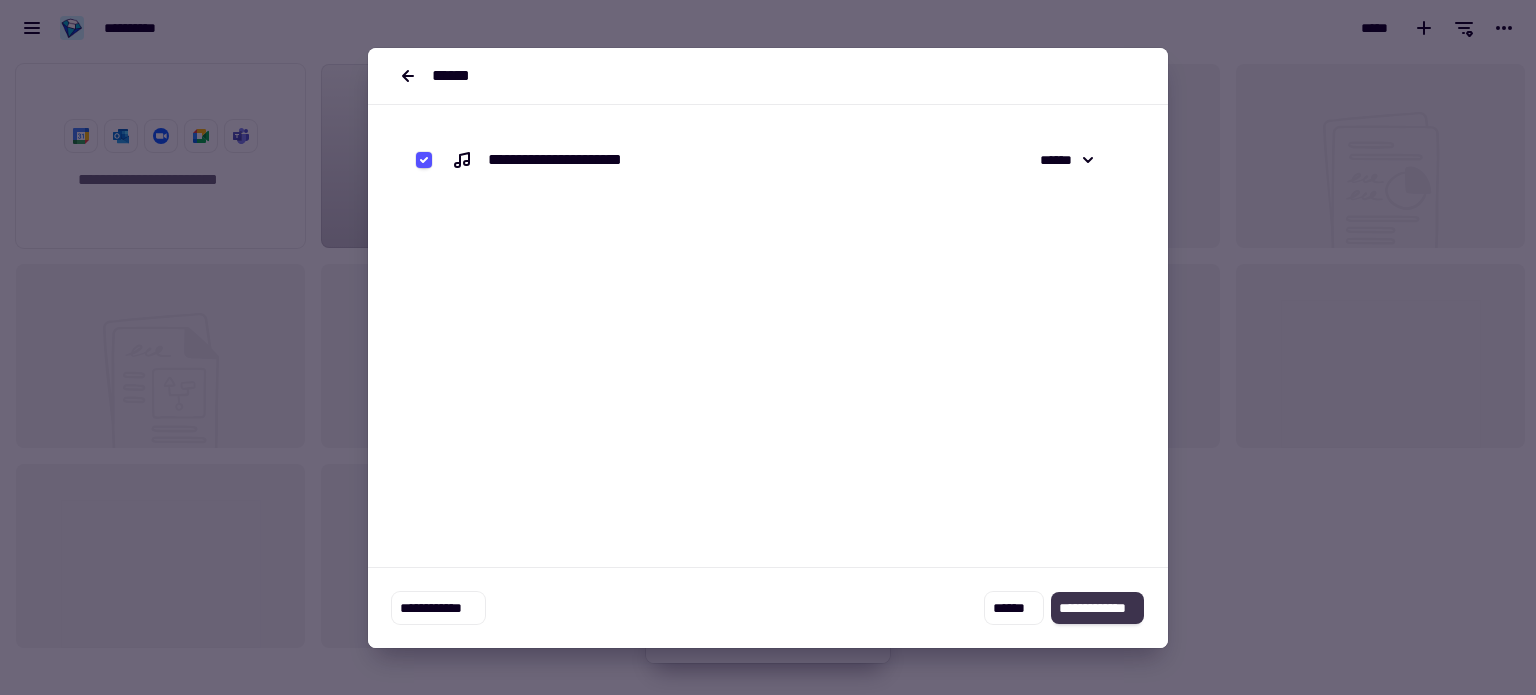 click on "**********" 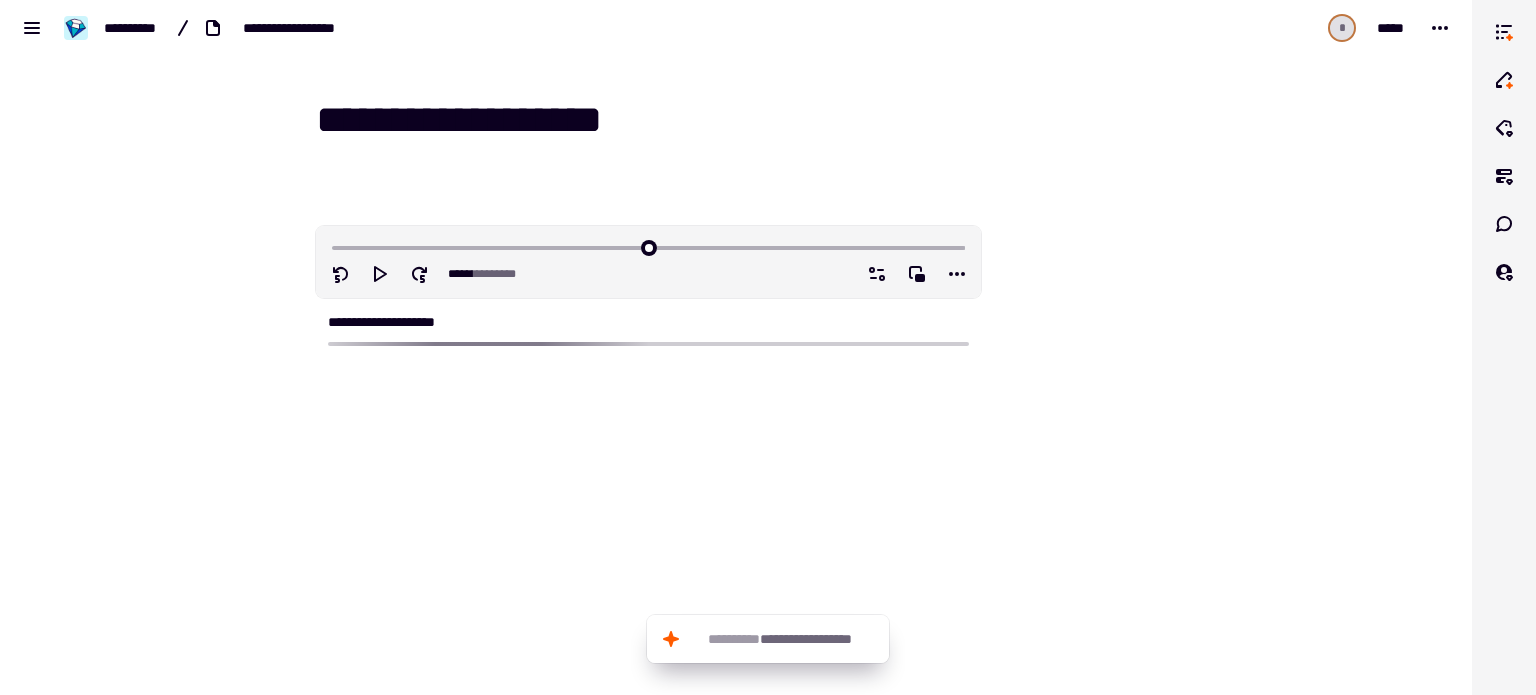click at bounding box center (1082, 366) 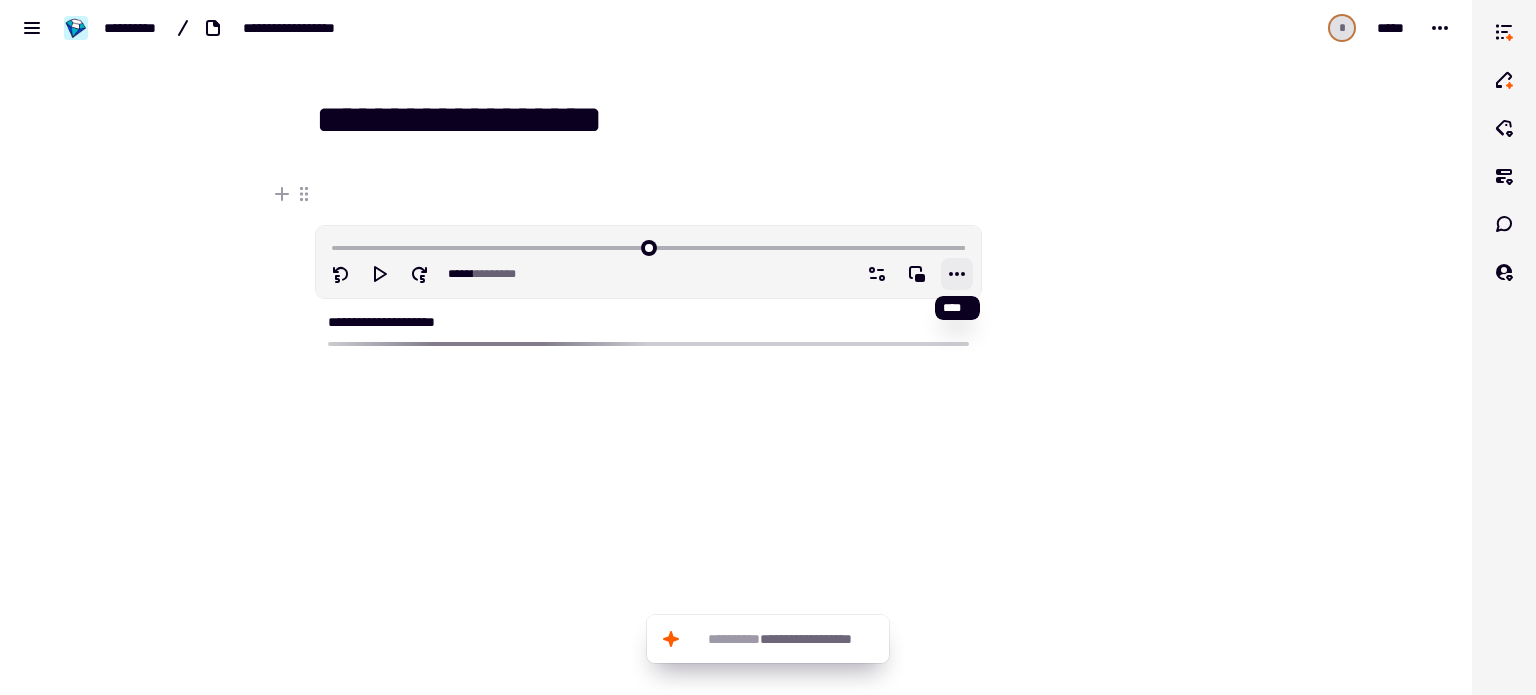 click 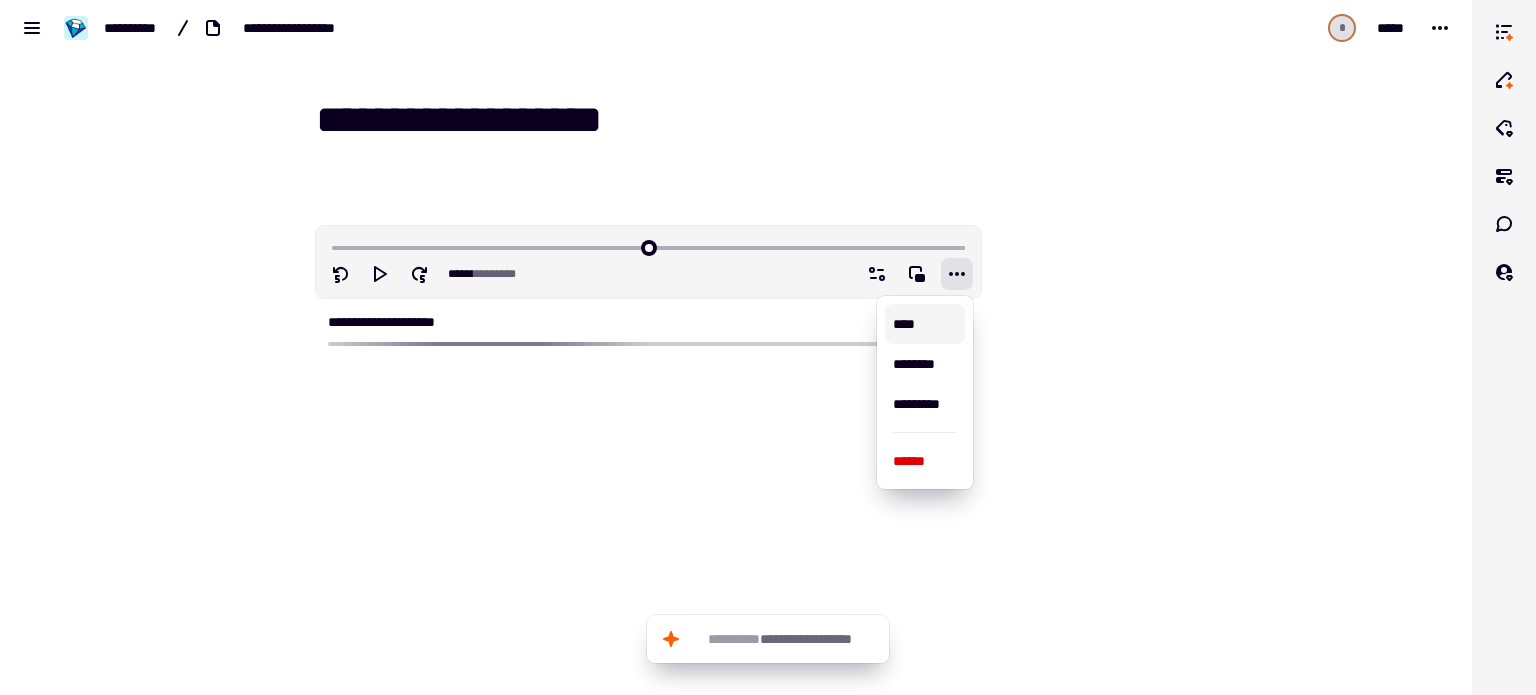 click on "**********" at bounding box center [748, 121] 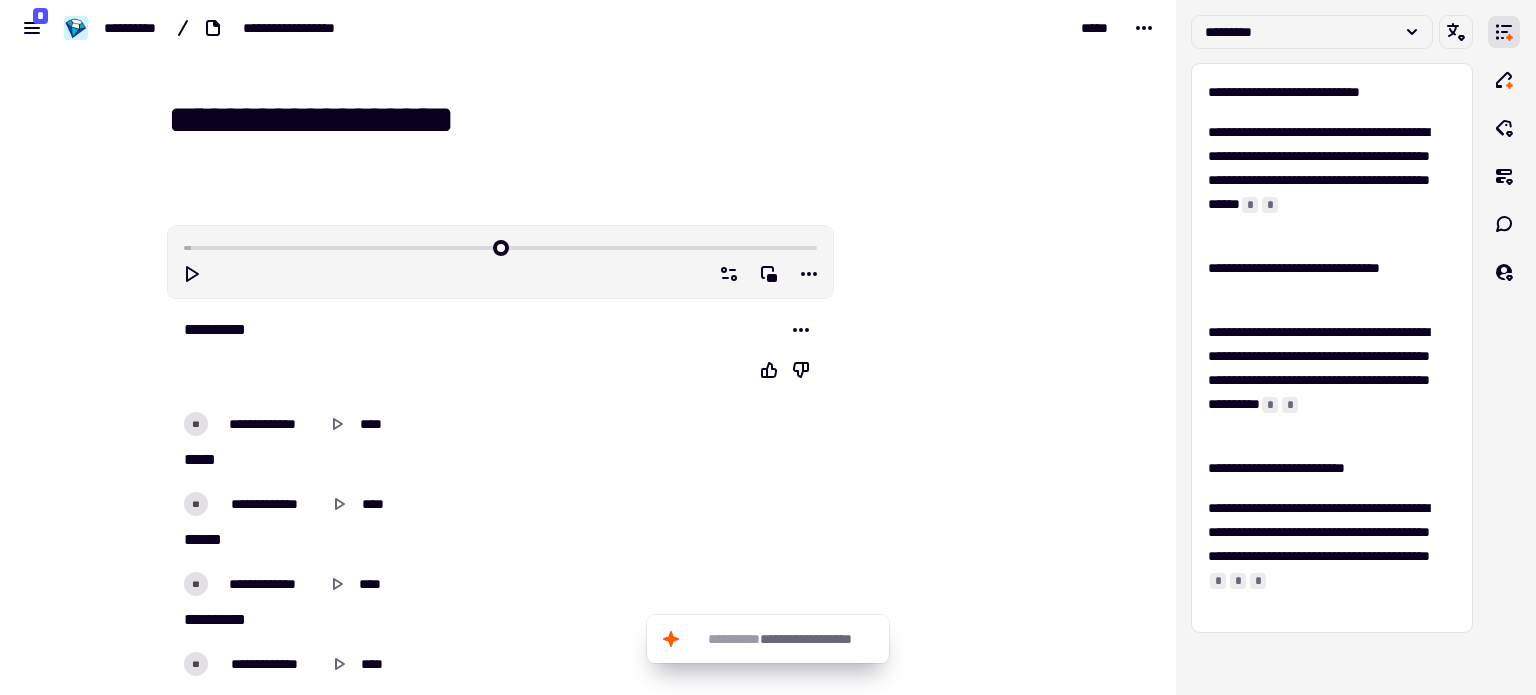 scroll, scrollTop: 0, scrollLeft: 0, axis: both 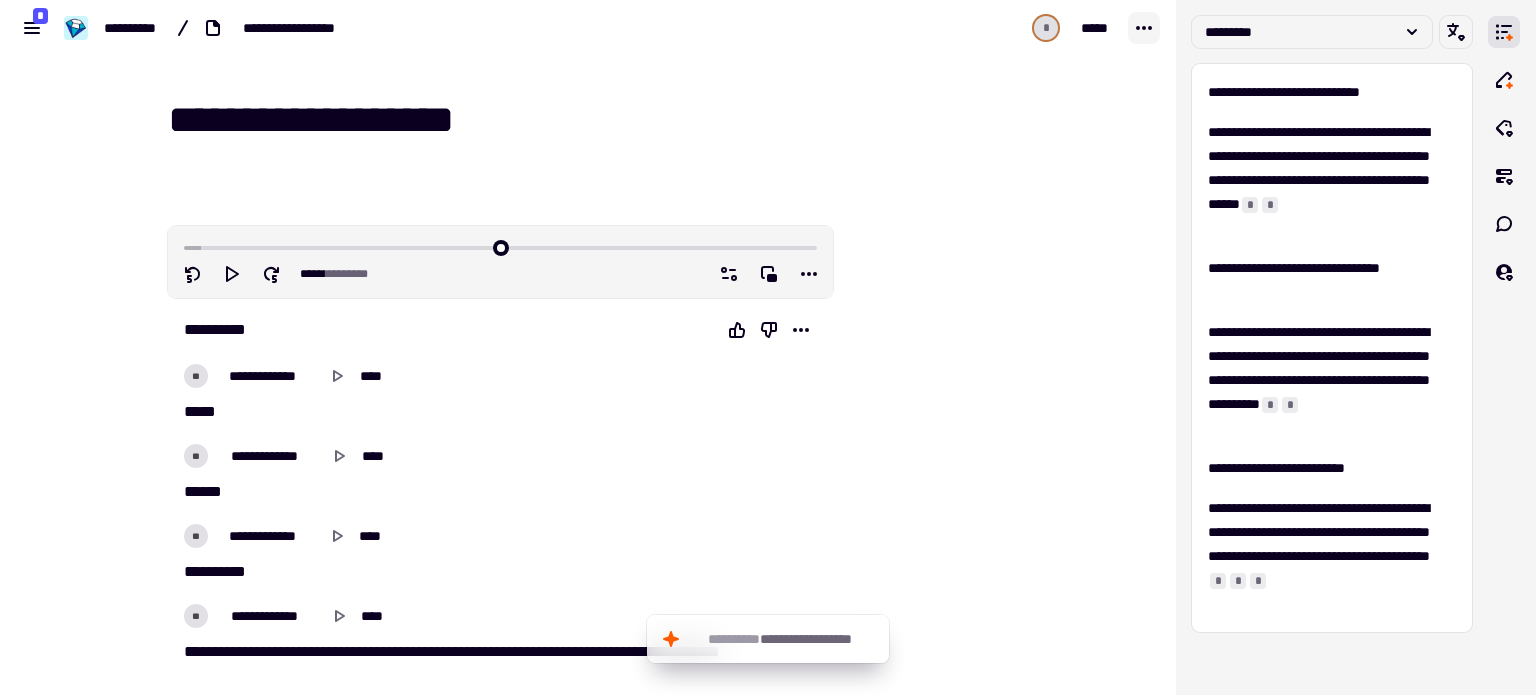 click 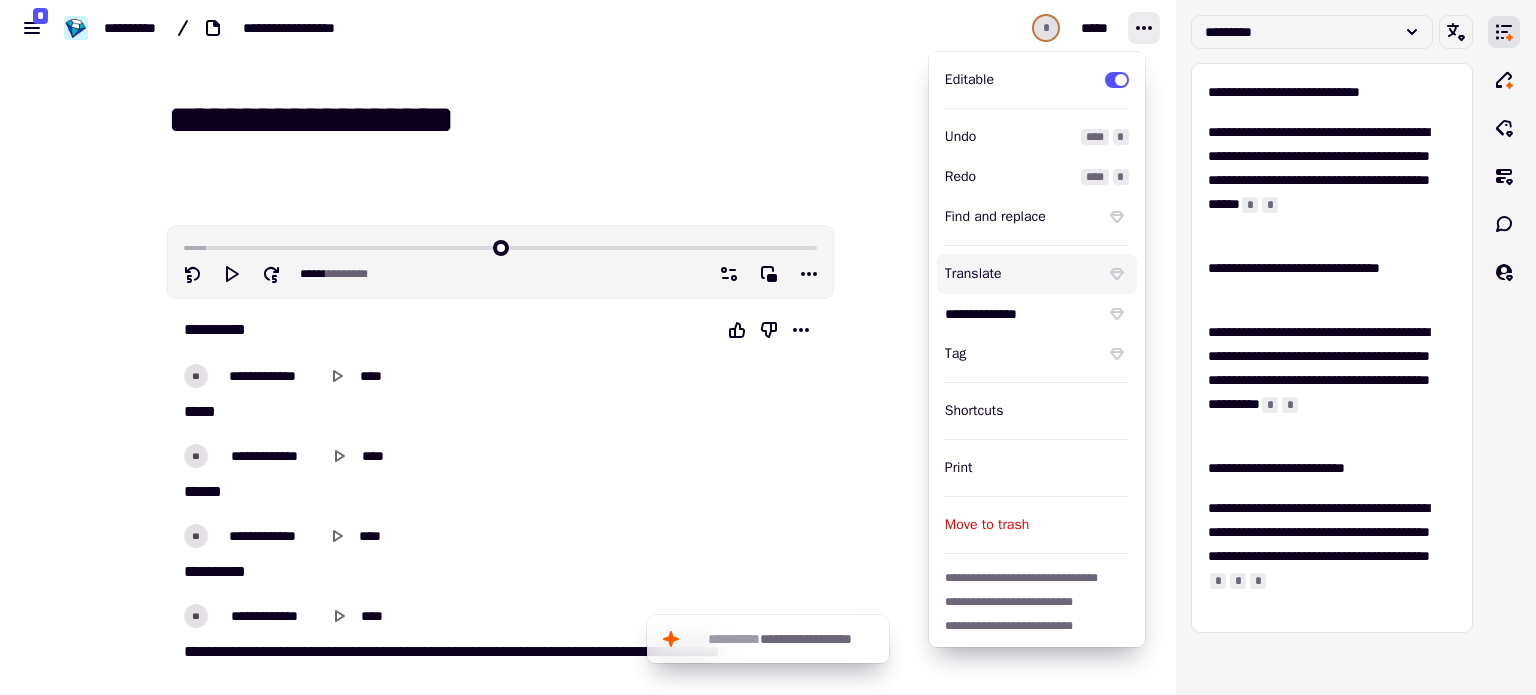 click on "Translate" at bounding box center [1021, 274] 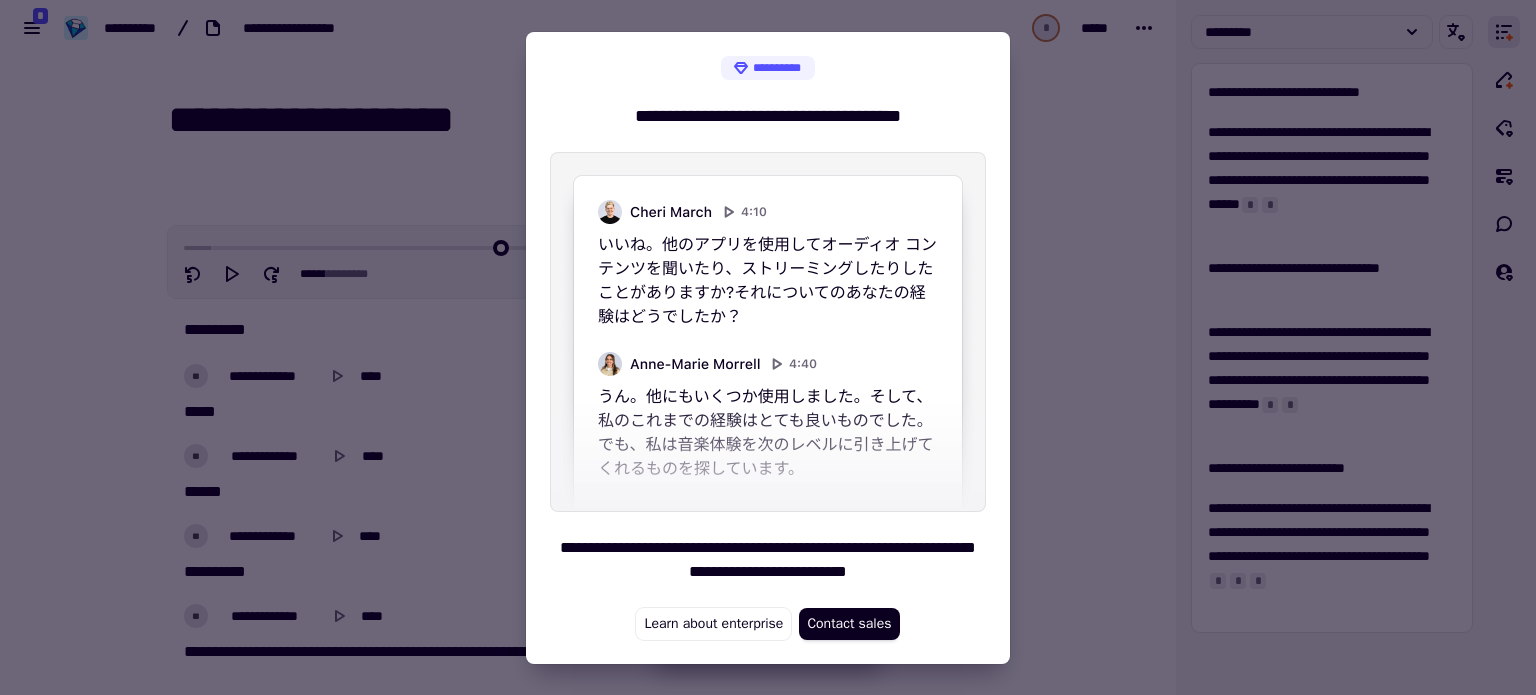 click at bounding box center (768, 347) 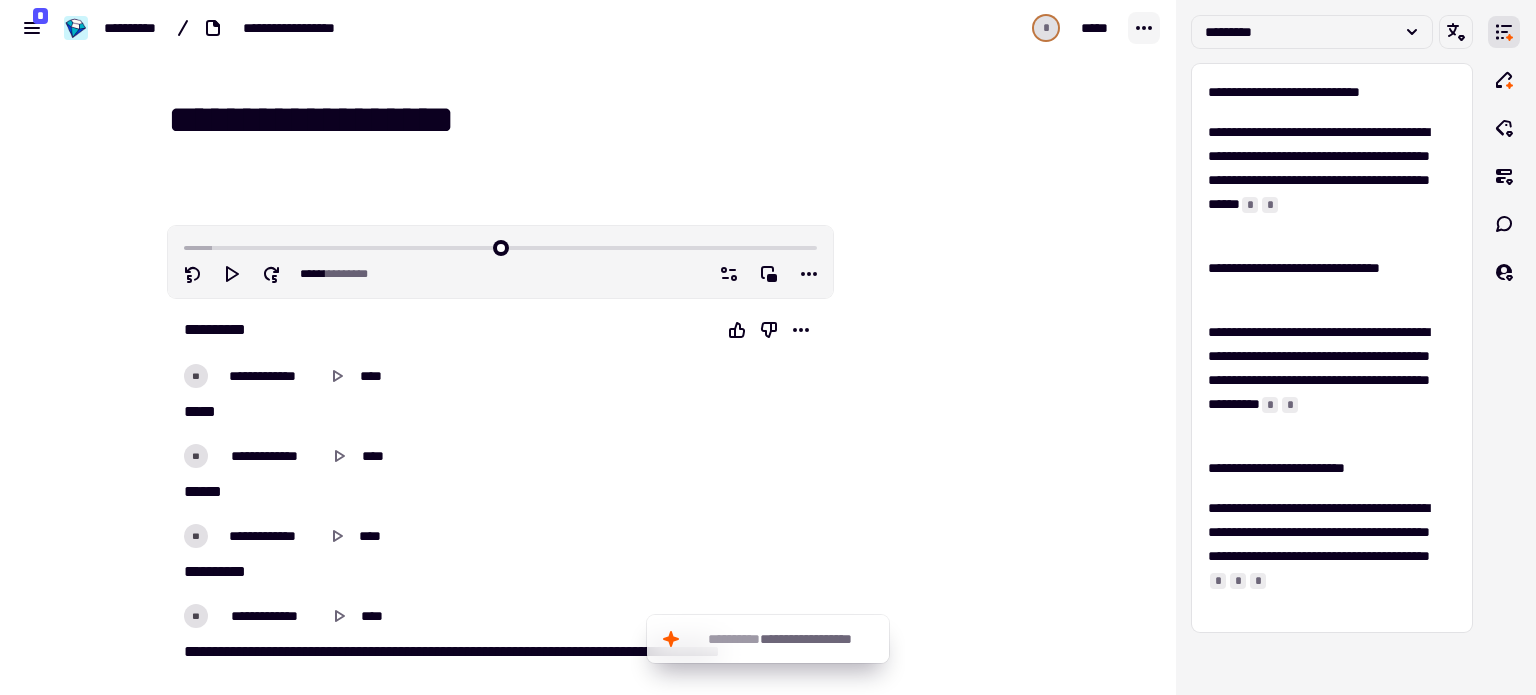 click 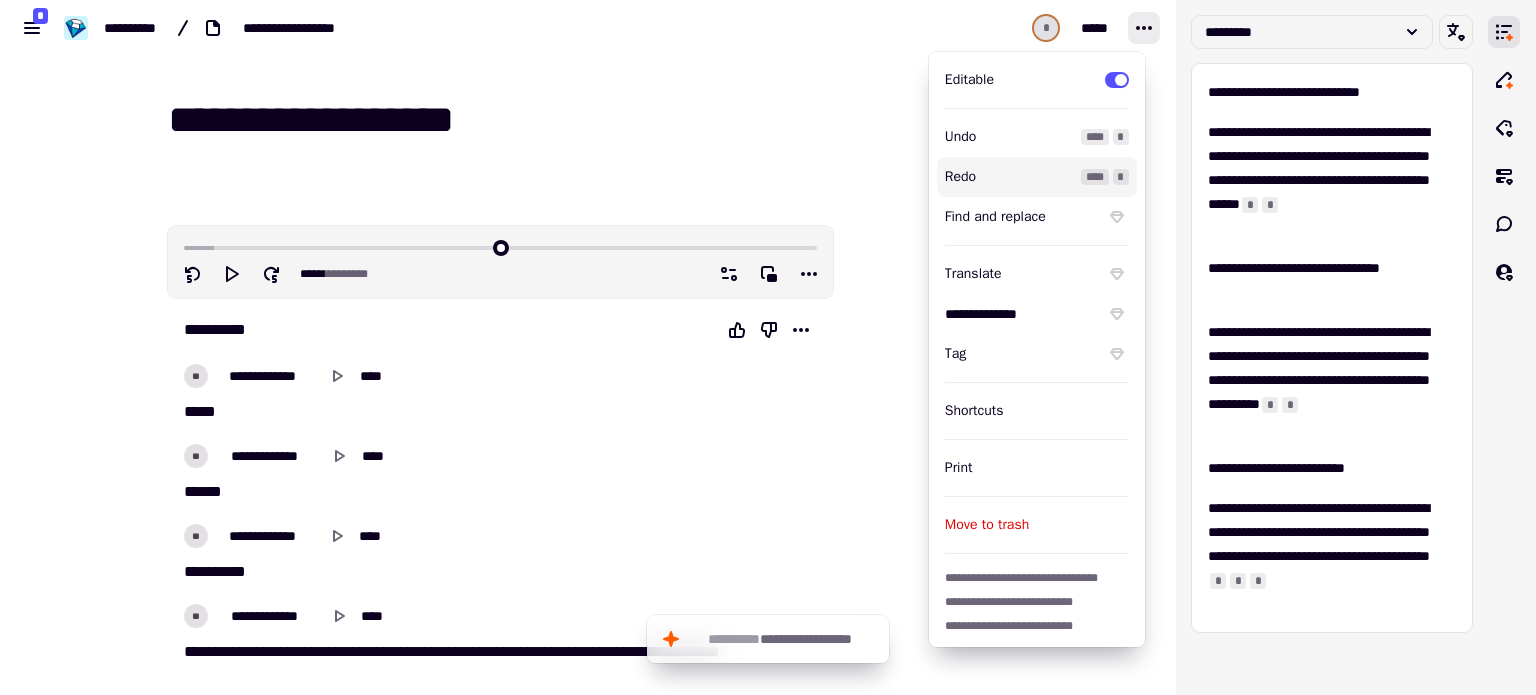 click at bounding box center [500, 246] 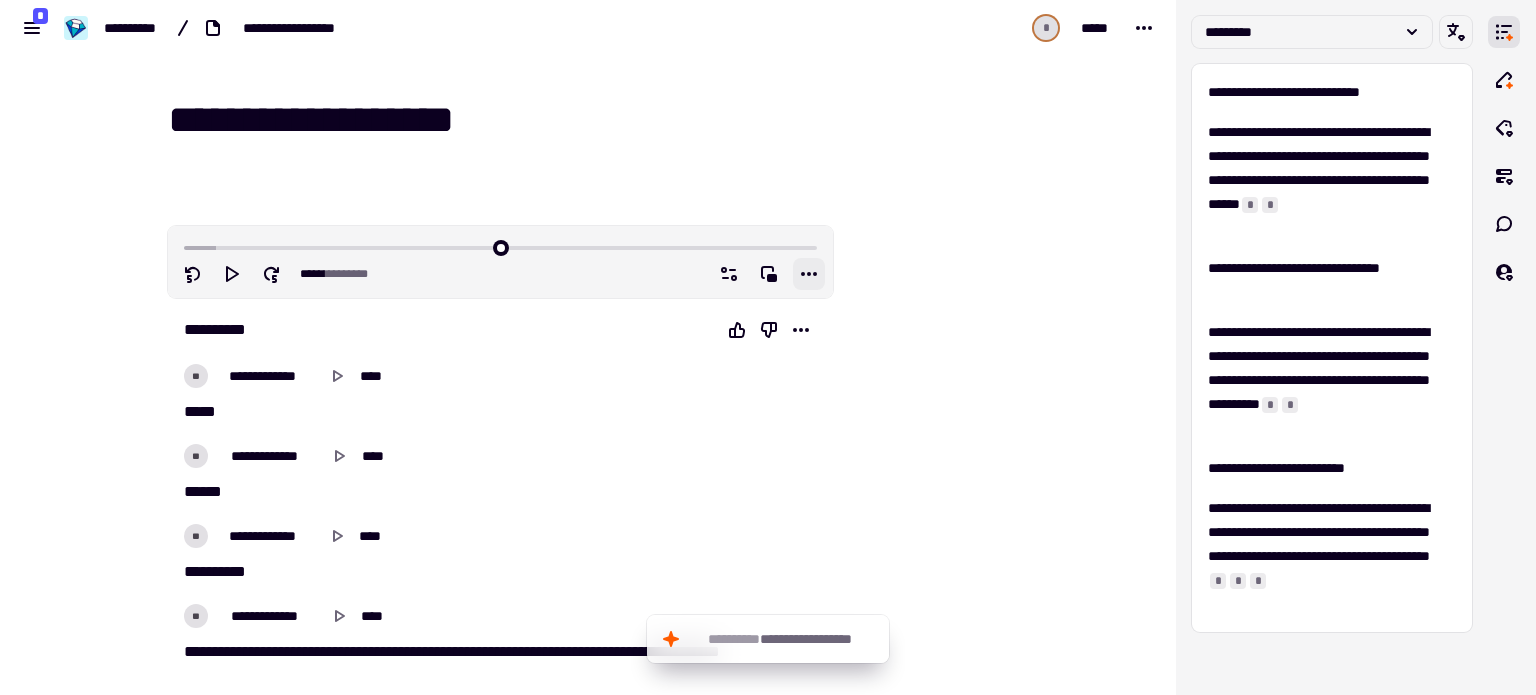 click 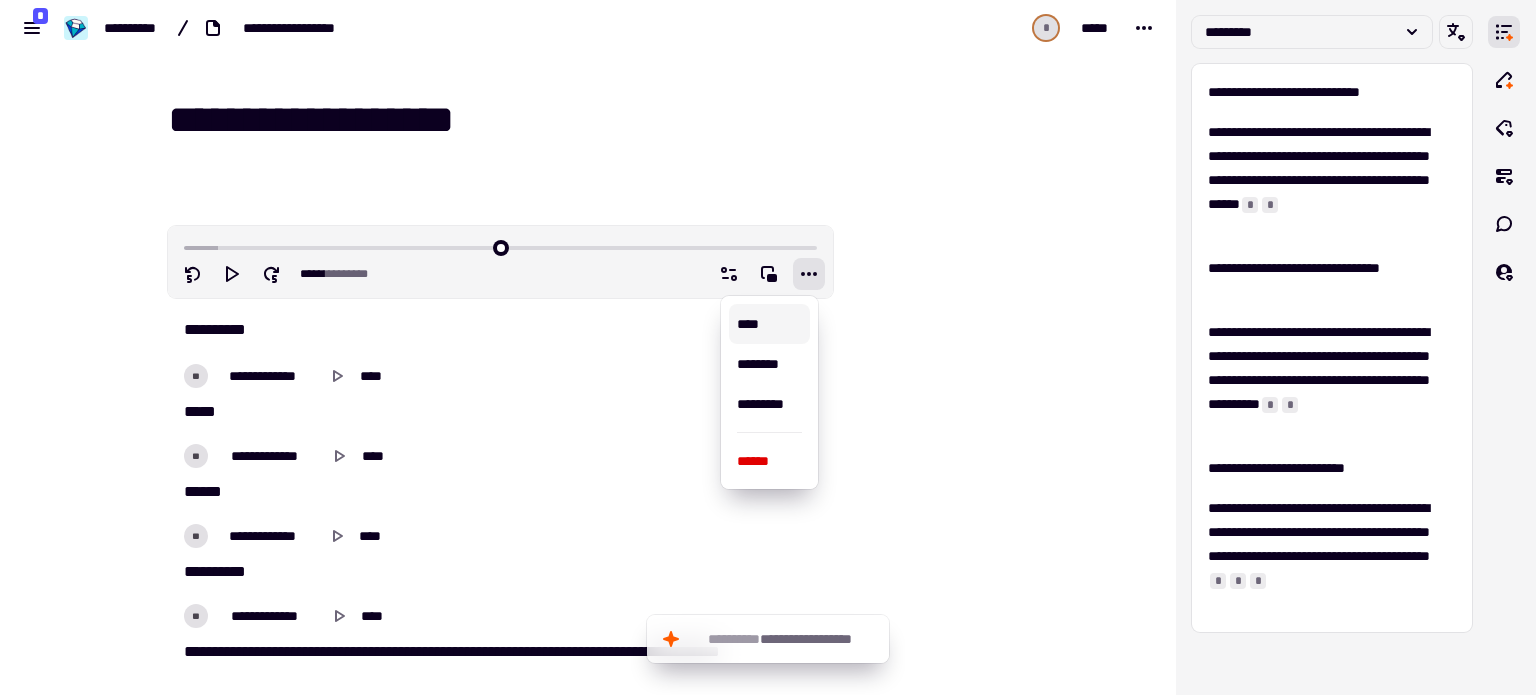 click on "****" at bounding box center [769, 324] 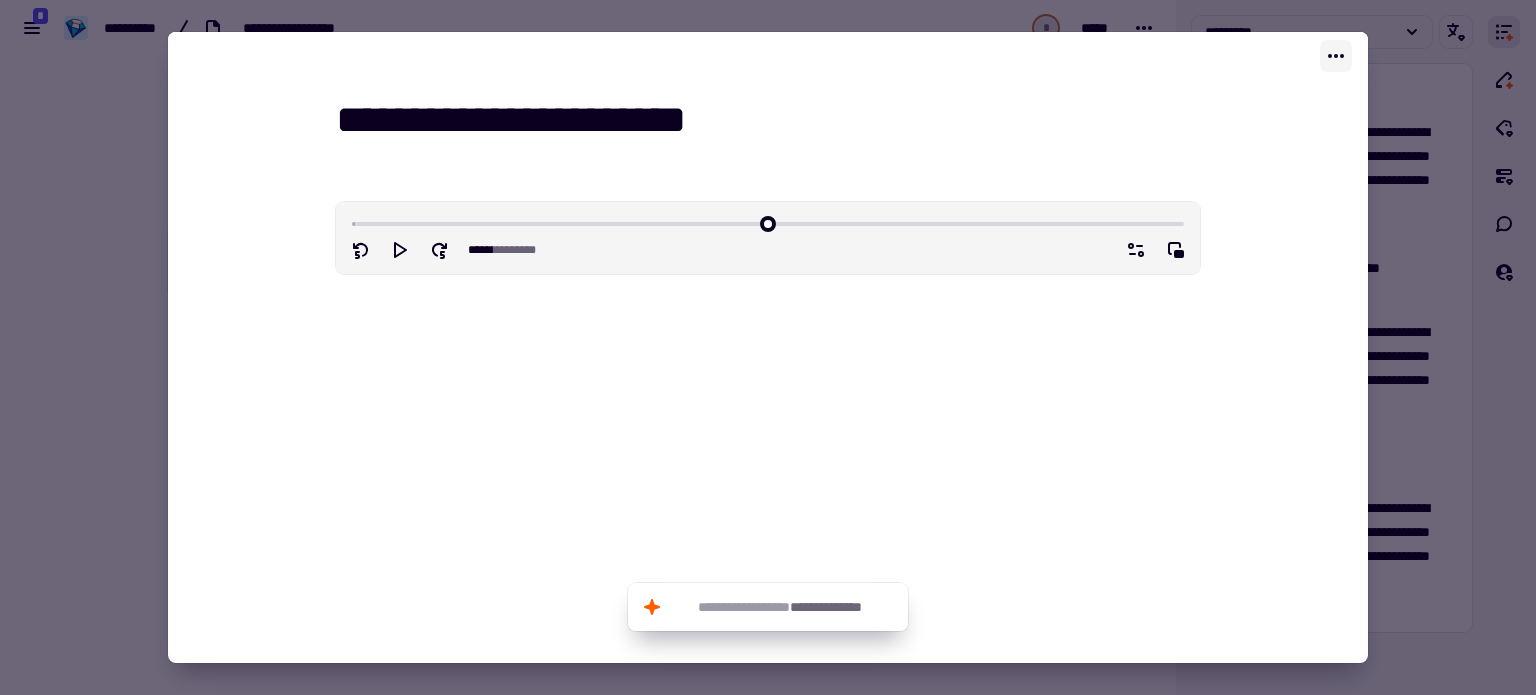 click 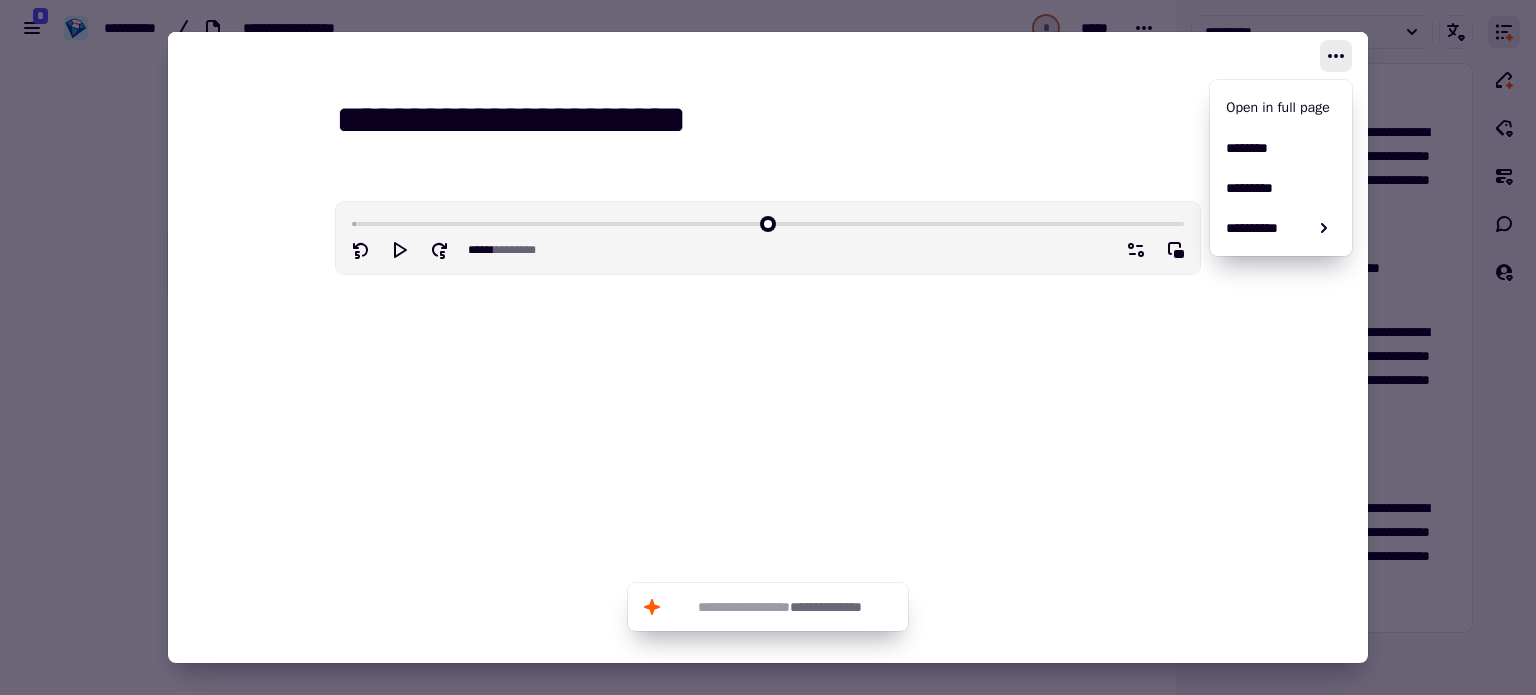click at bounding box center (768, 347) 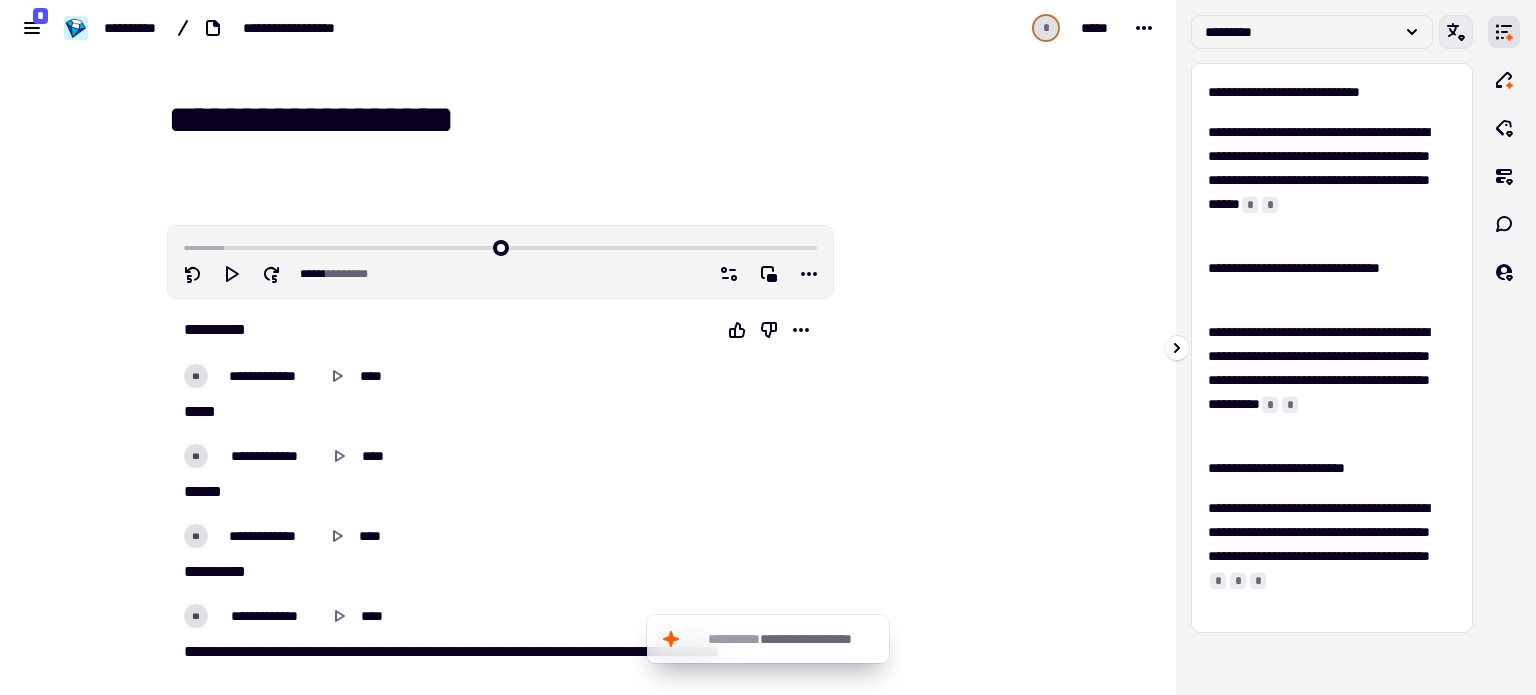click 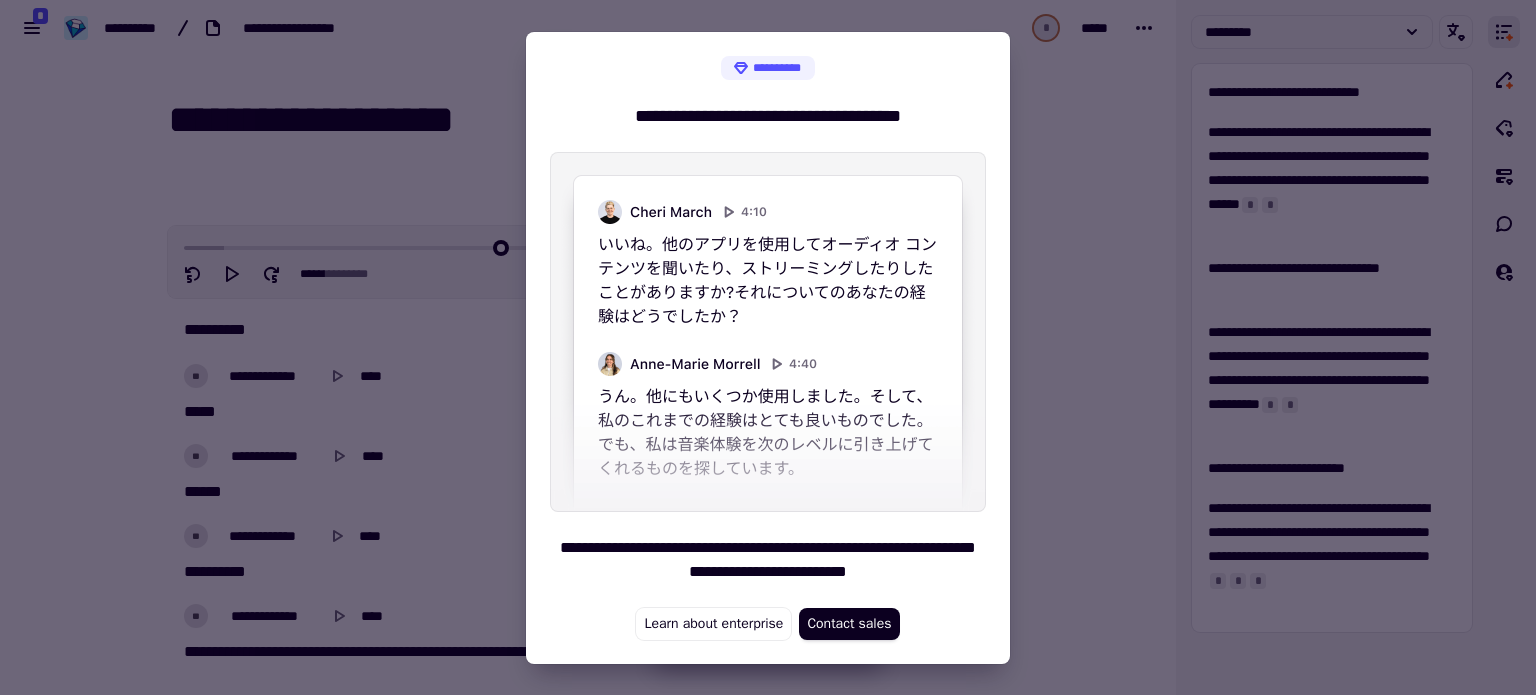 click at bounding box center (768, 347) 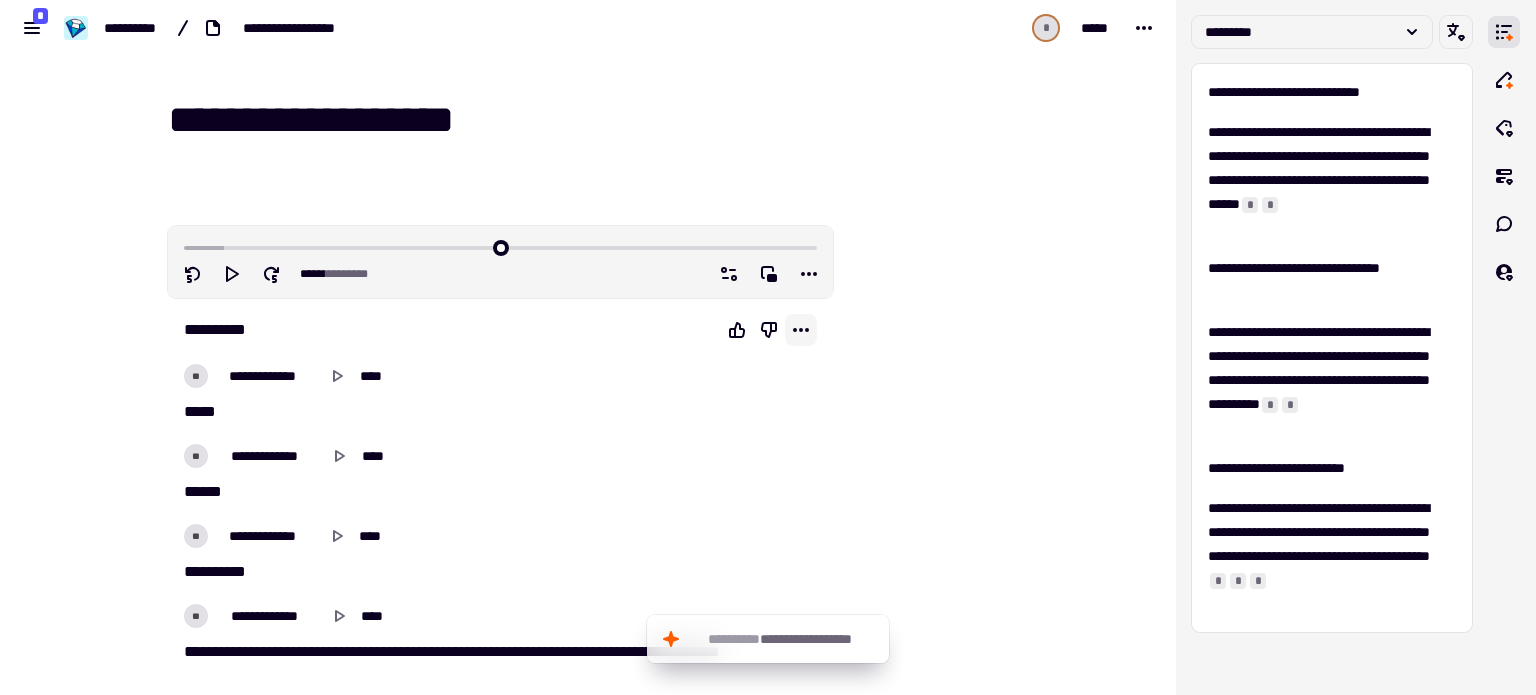 click 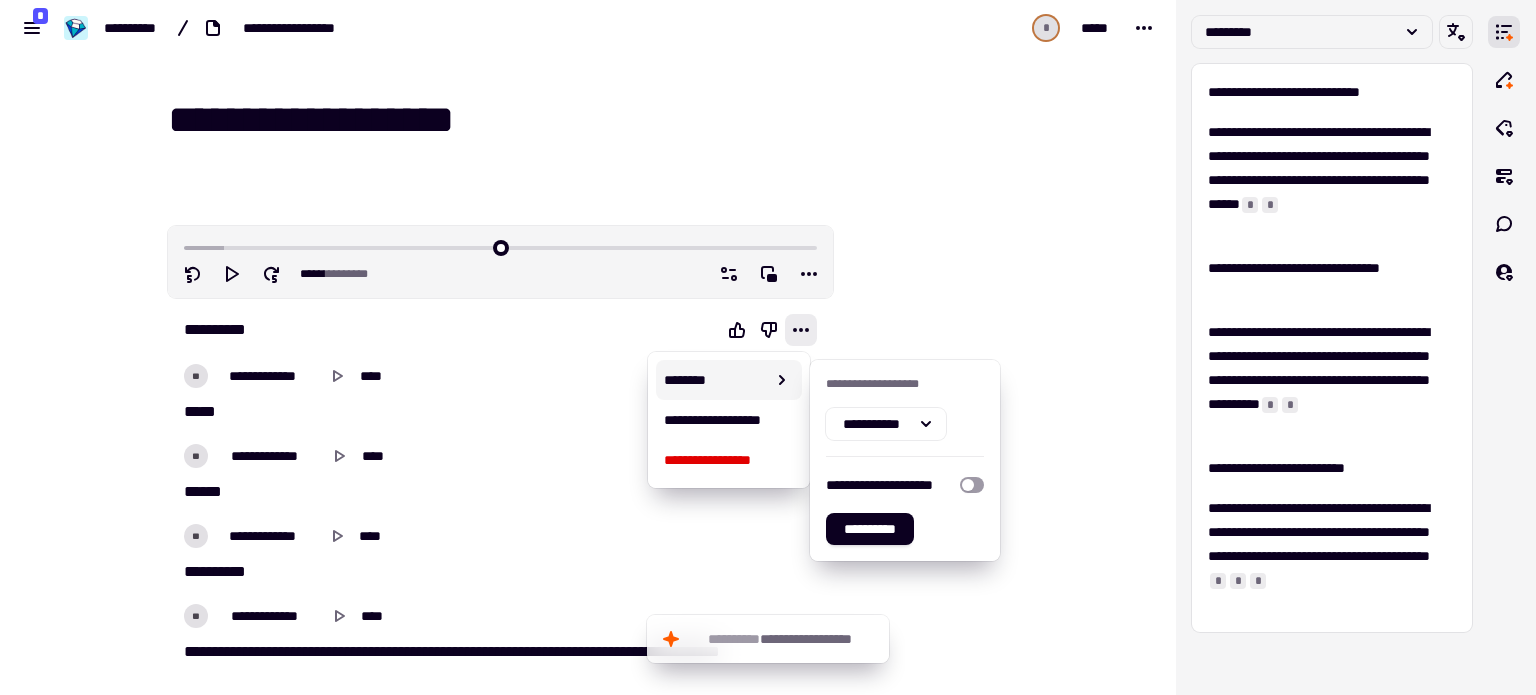 click on "********" at bounding box center (728, 380) 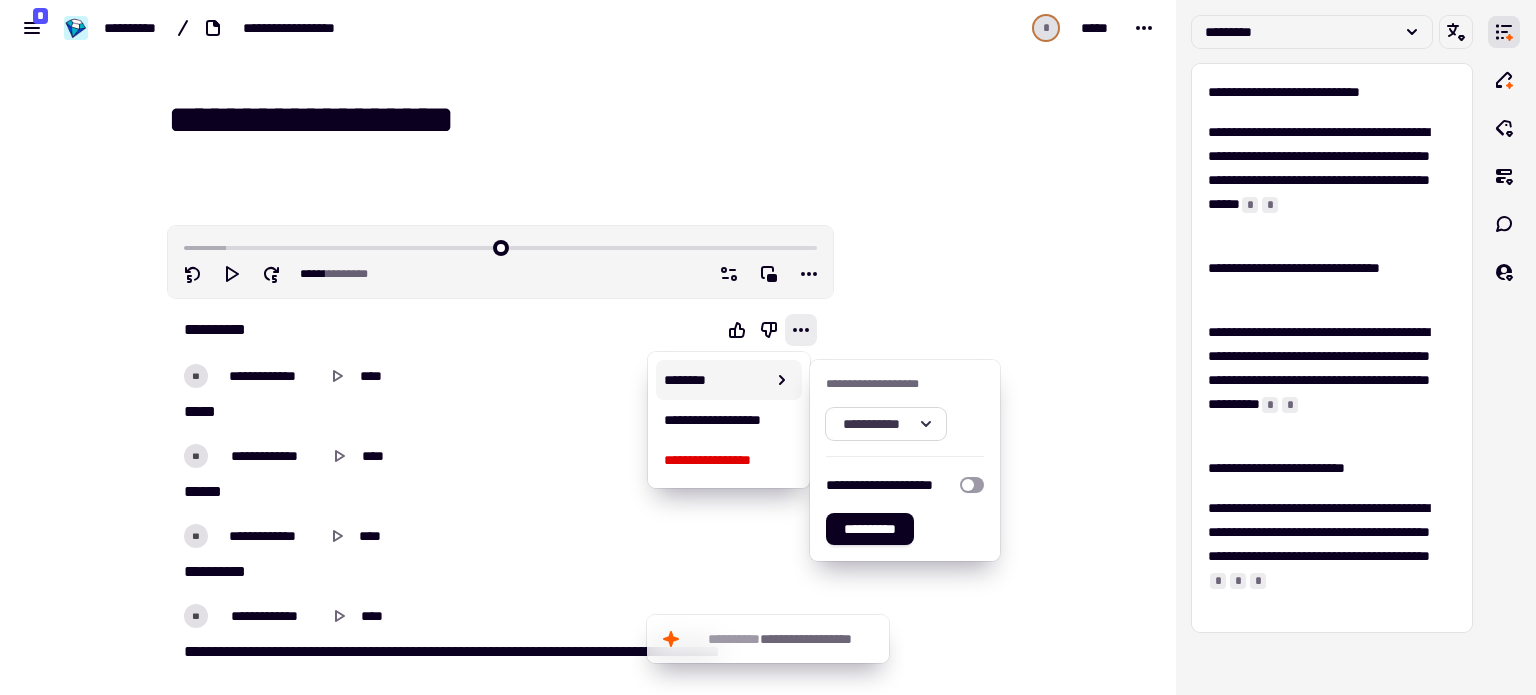 click on "**********" 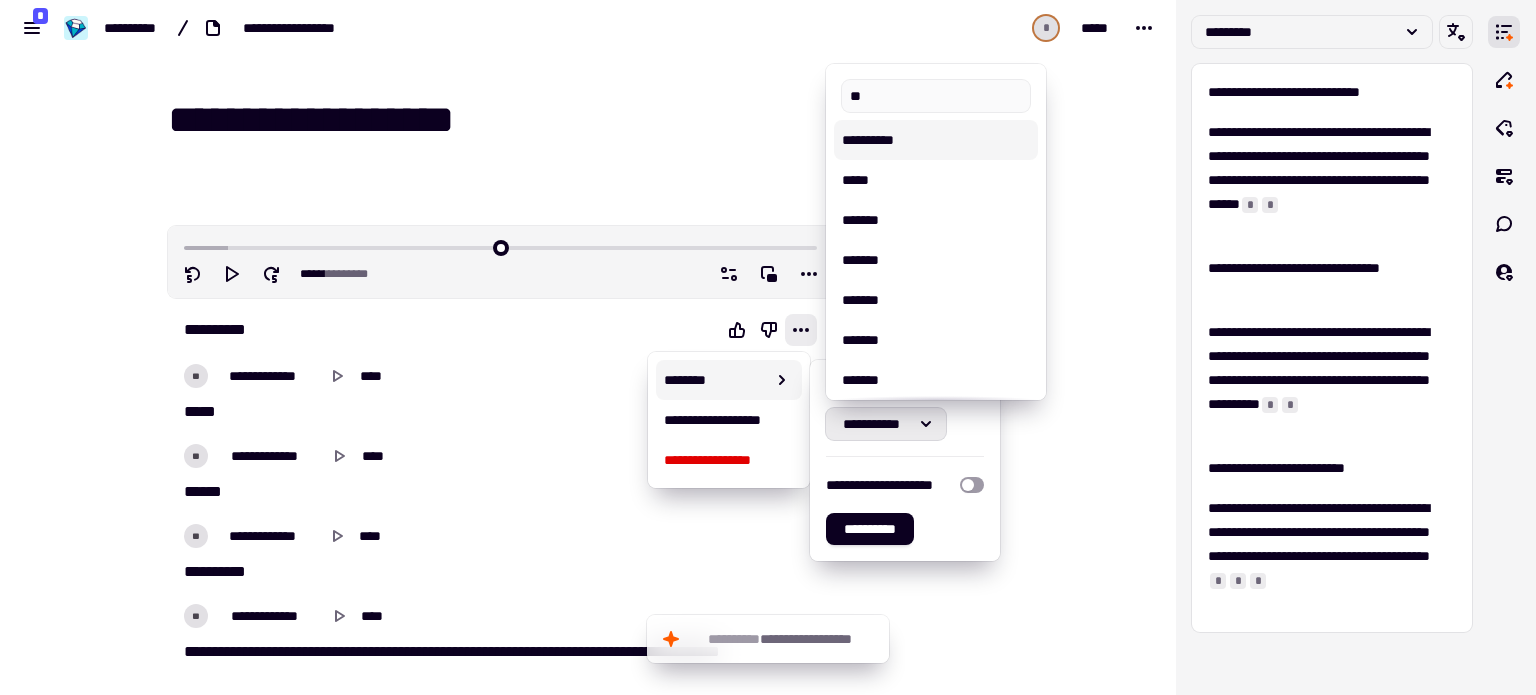 type on "**" 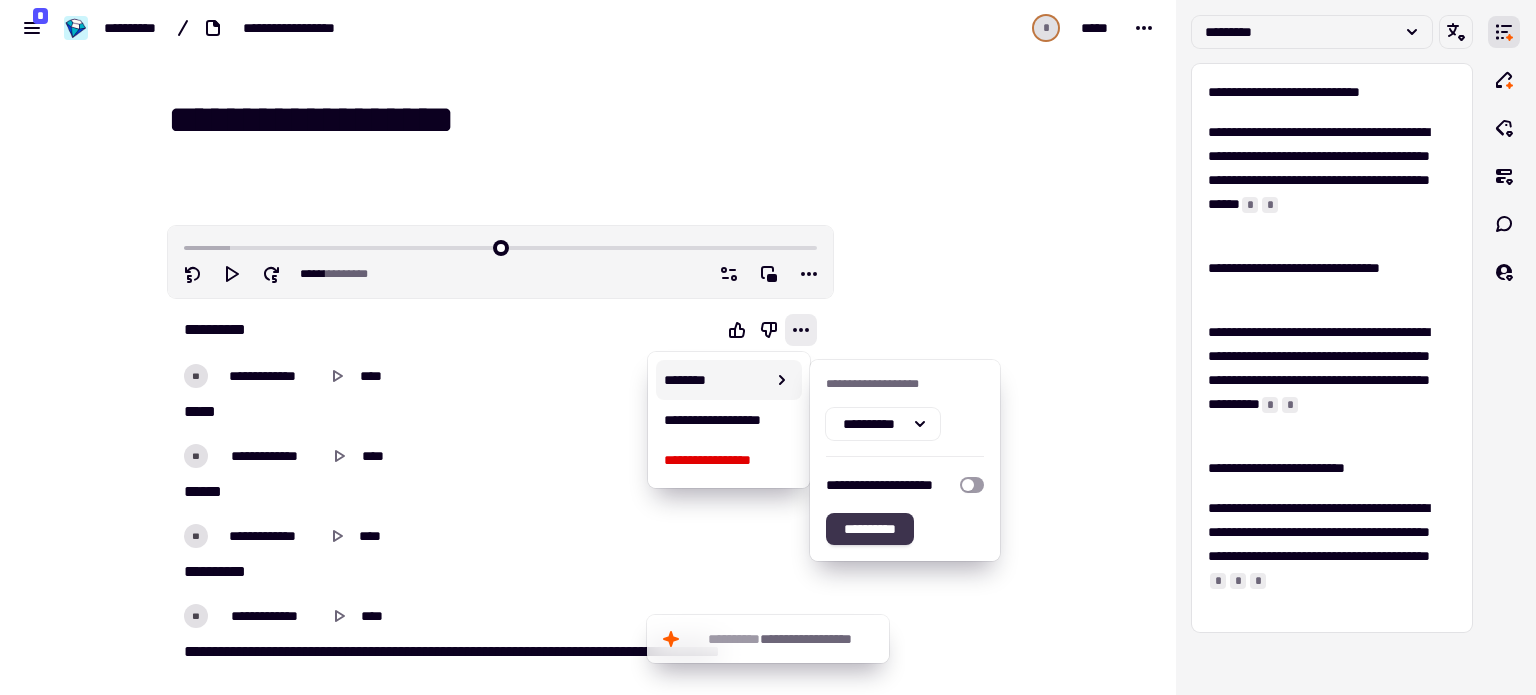 click on "**********" 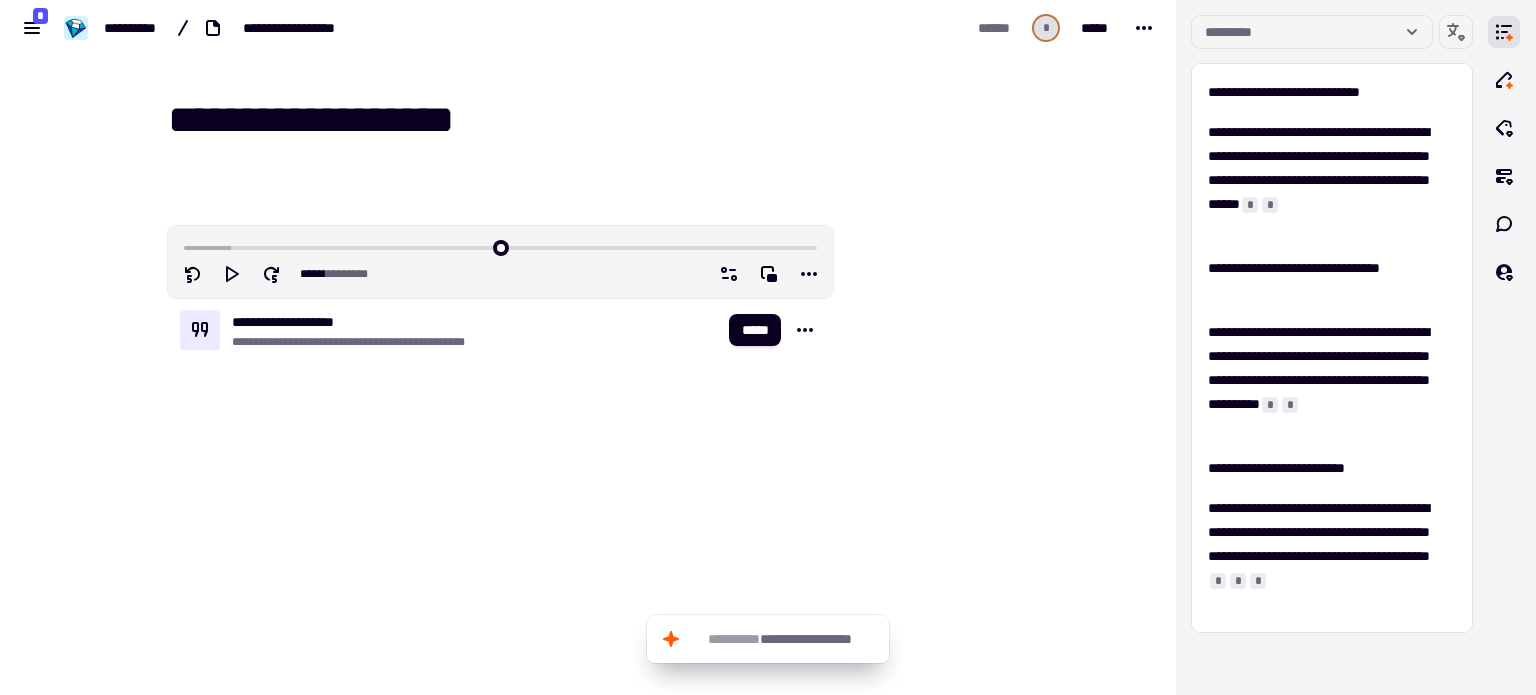 click at bounding box center (934, 366) 